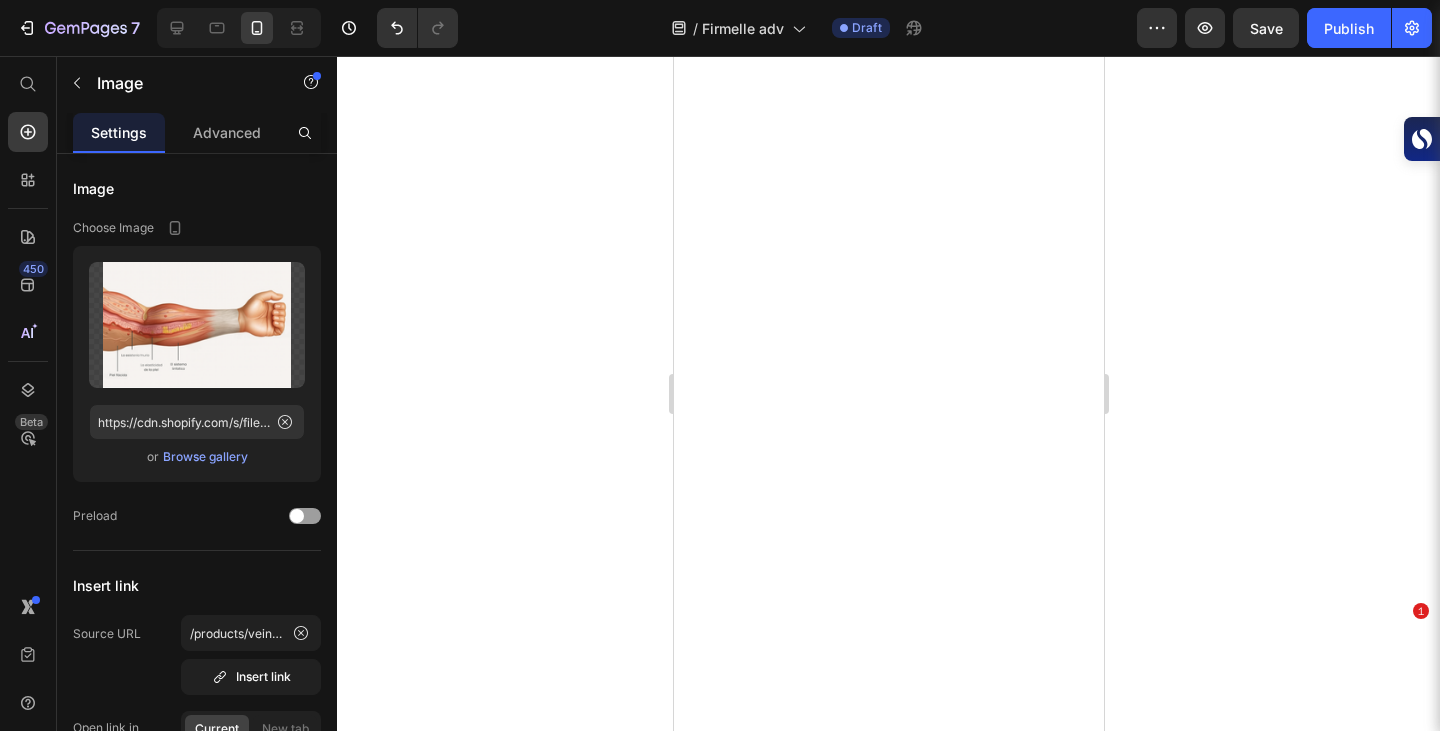 scroll, scrollTop: 0, scrollLeft: 0, axis: both 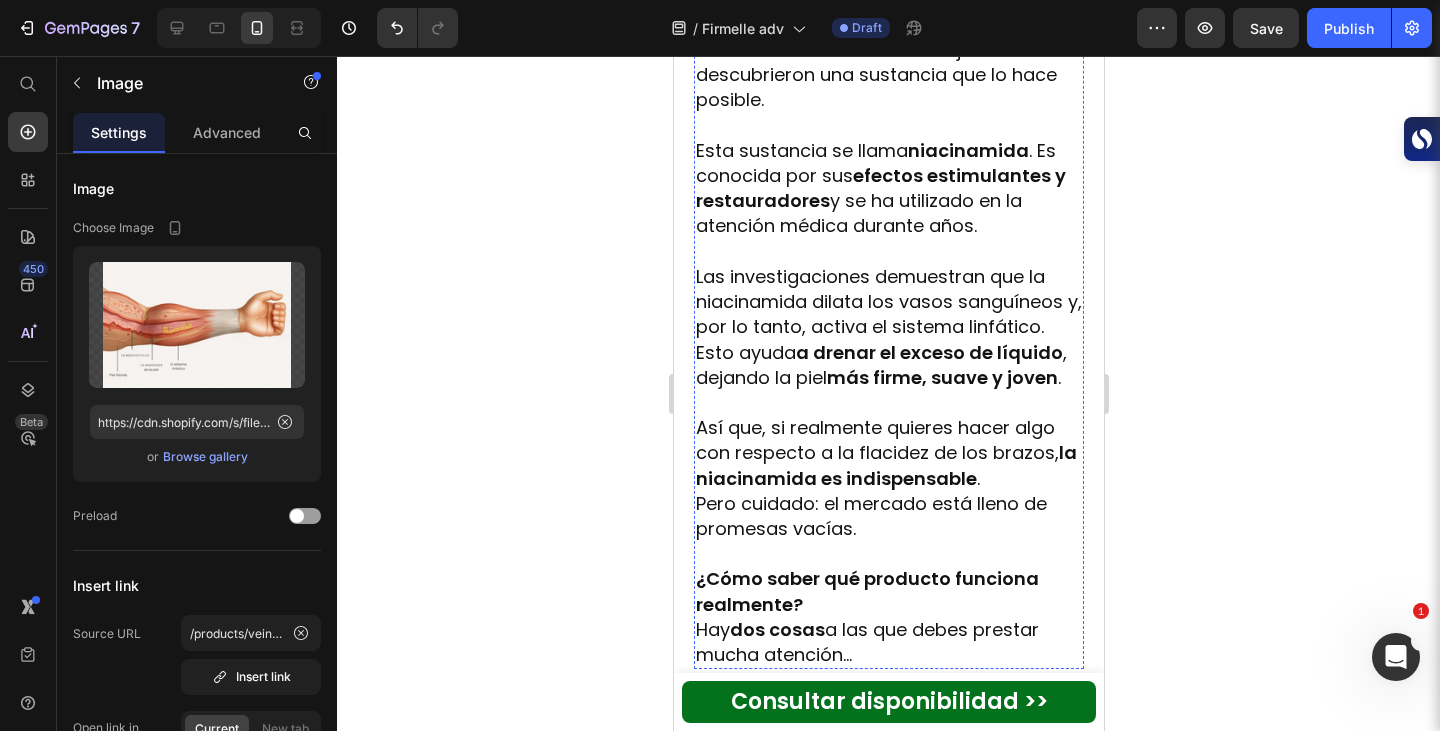 click at bounding box center (888, -479) 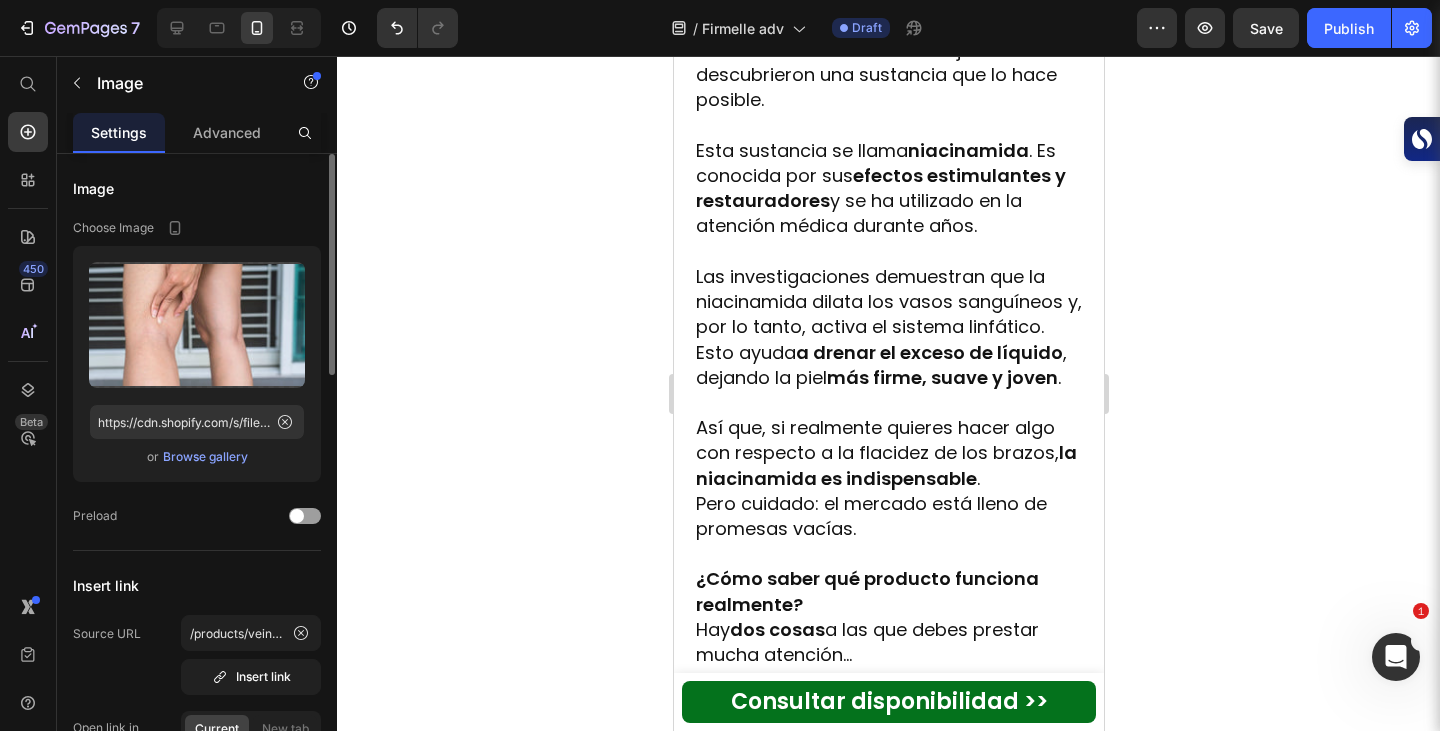 click on "Browse gallery" at bounding box center [205, 457] 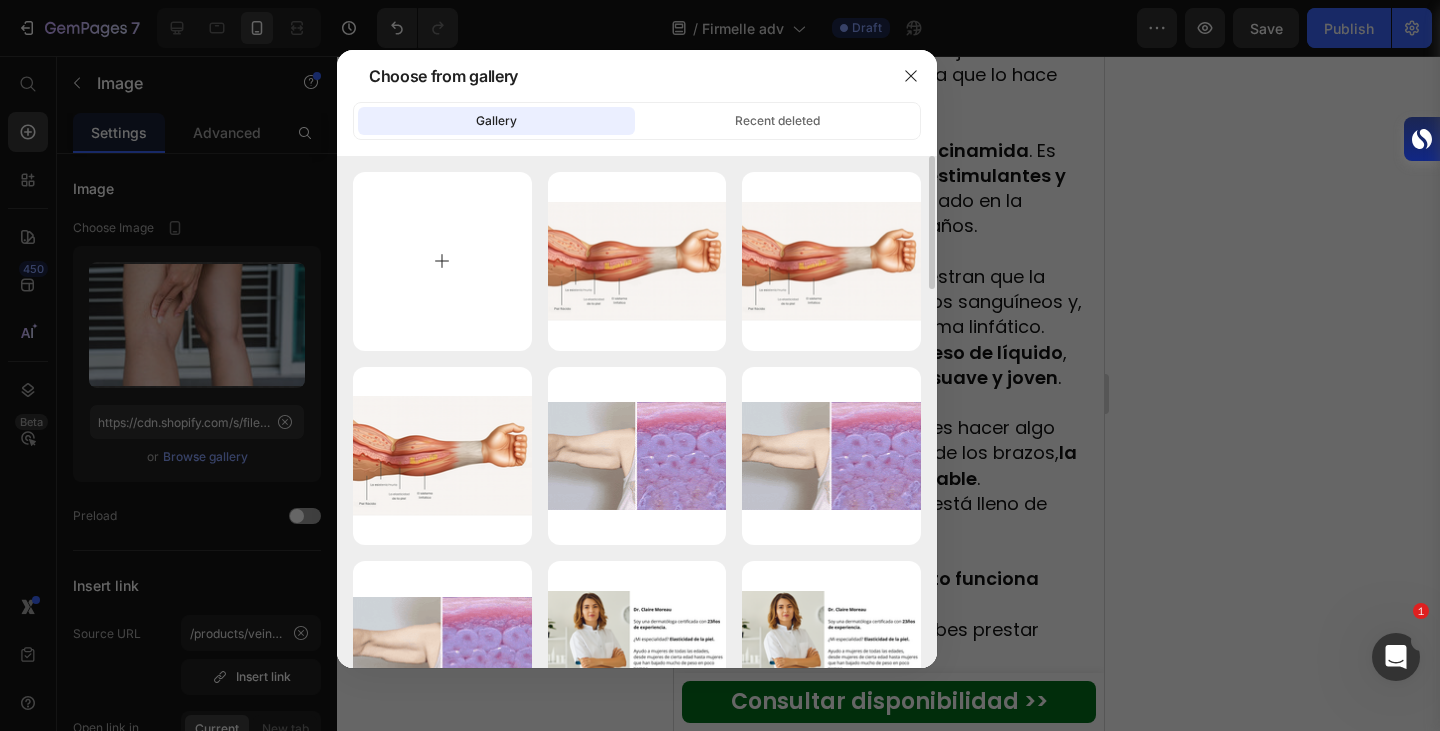 click at bounding box center [442, 261] 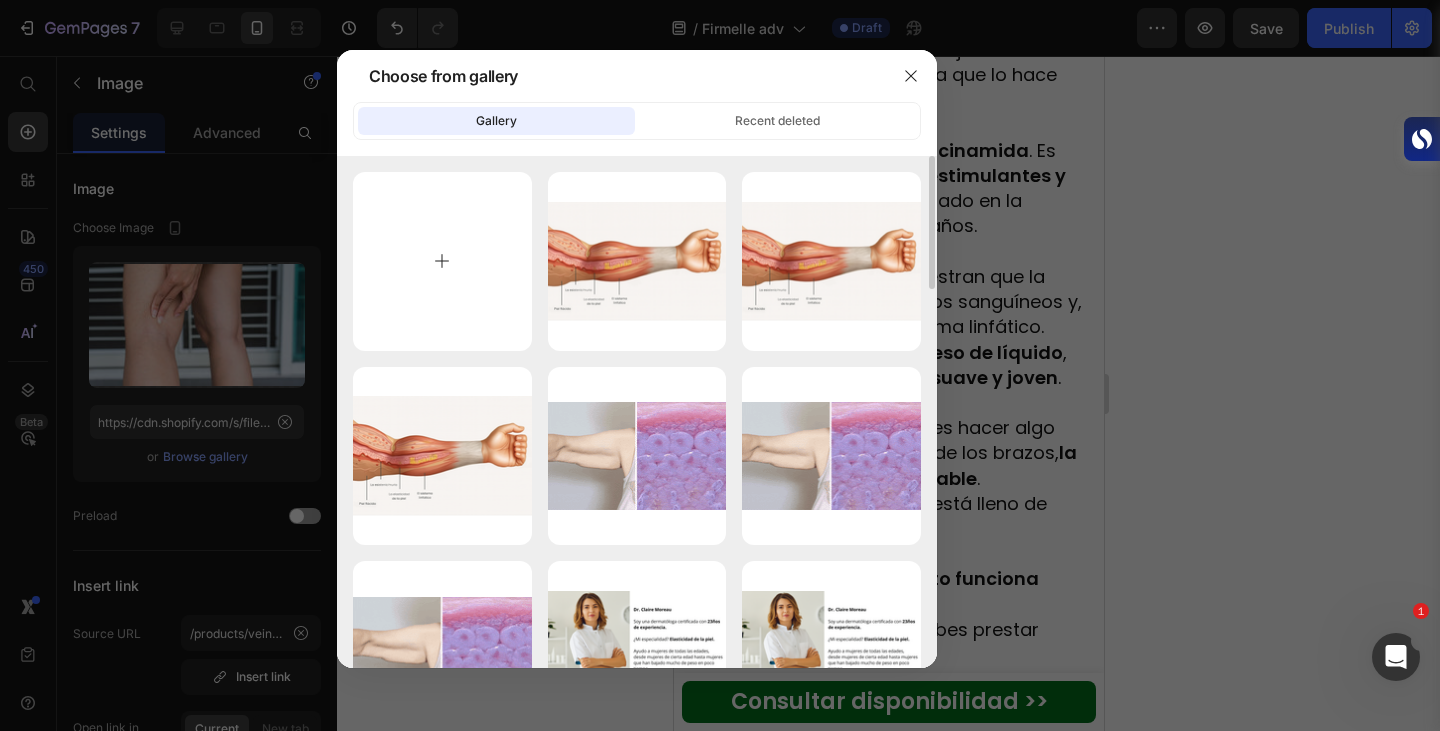 type on "C:\fakepath\[FILENAME] [MONTH] [DAY], [YEAR], [TIME].png" 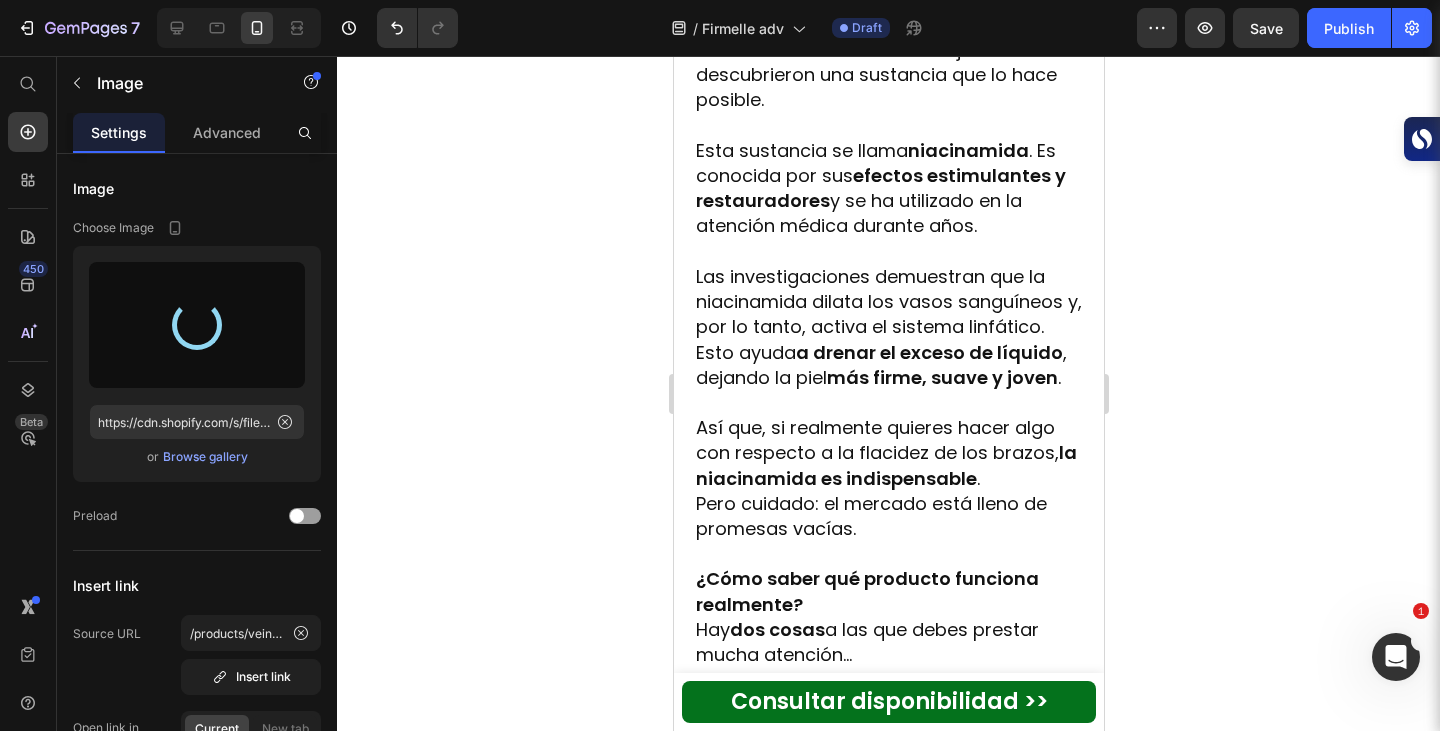 type on "https://cdn.shopify.com/s/files/1/0933/4426/8563/files/gempages_562195847559775236-cad789c1-119b-4e0b-8987-ad31a37dcb67.png" 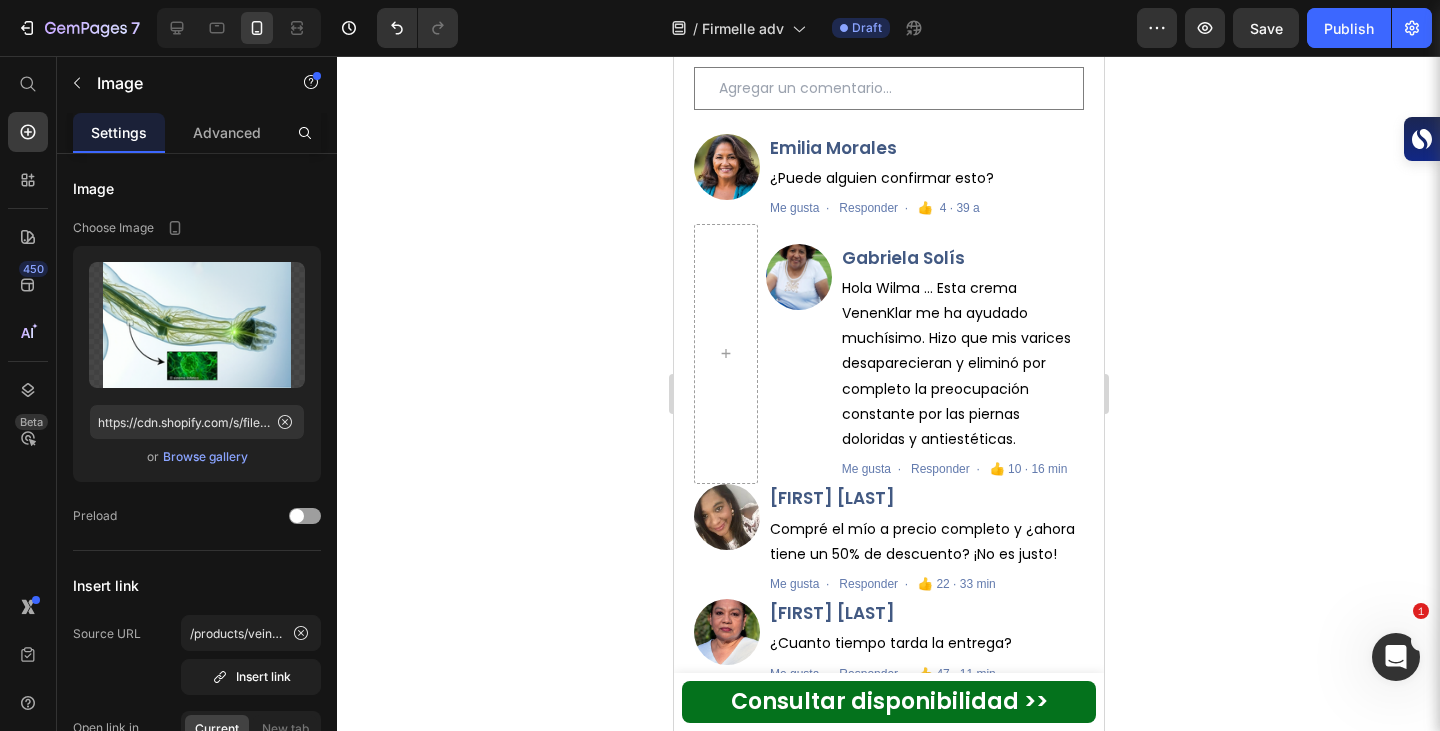 scroll, scrollTop: 6398, scrollLeft: 0, axis: vertical 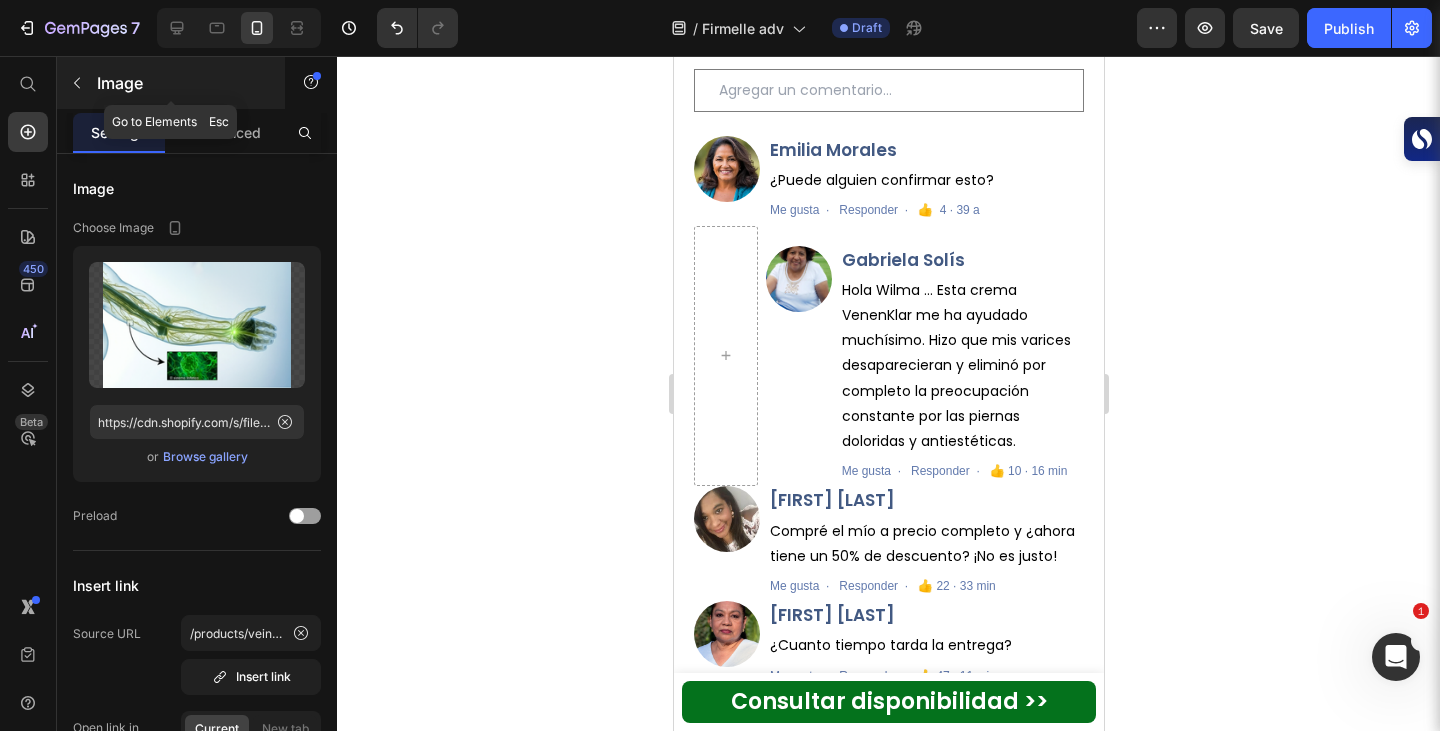 click 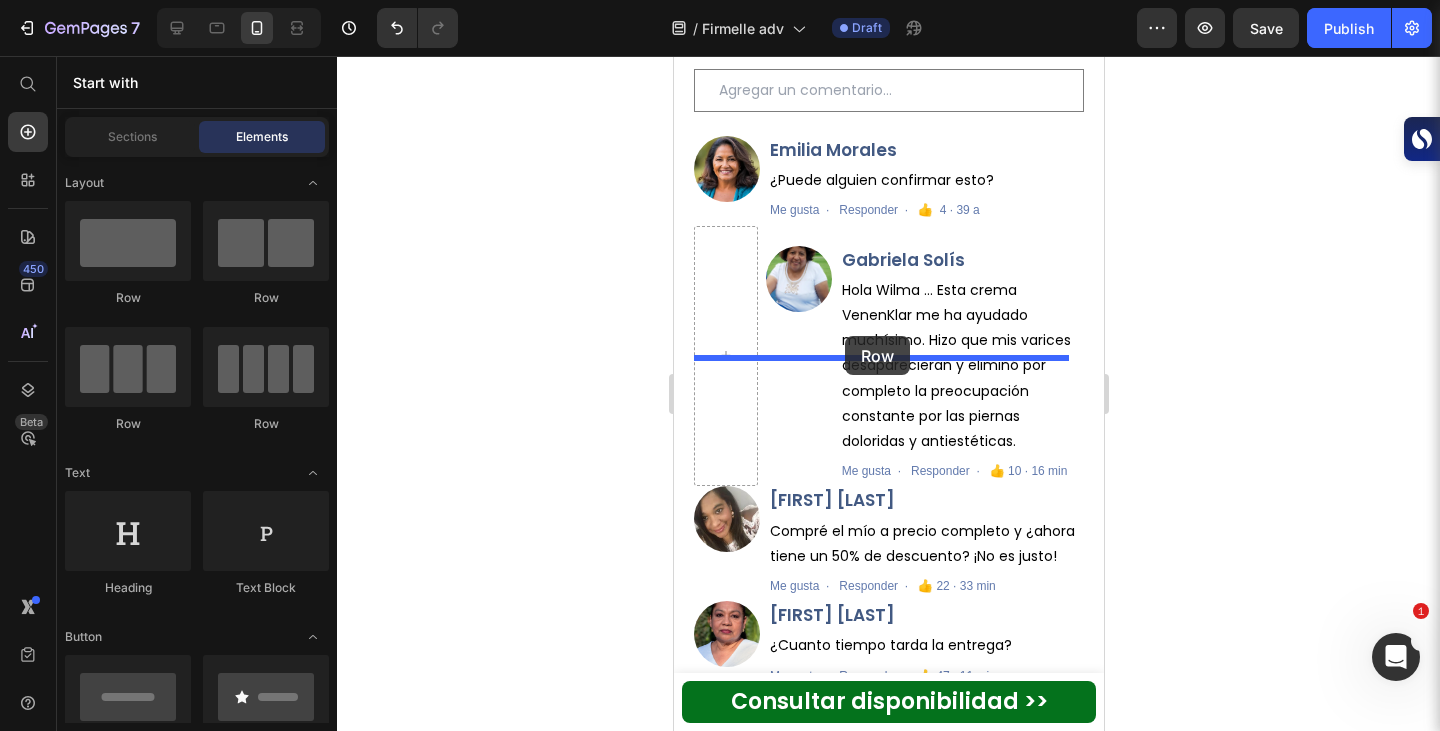 drag, startPoint x: 956, startPoint y: 333, endPoint x: 844, endPoint y: 336, distance: 112.04017 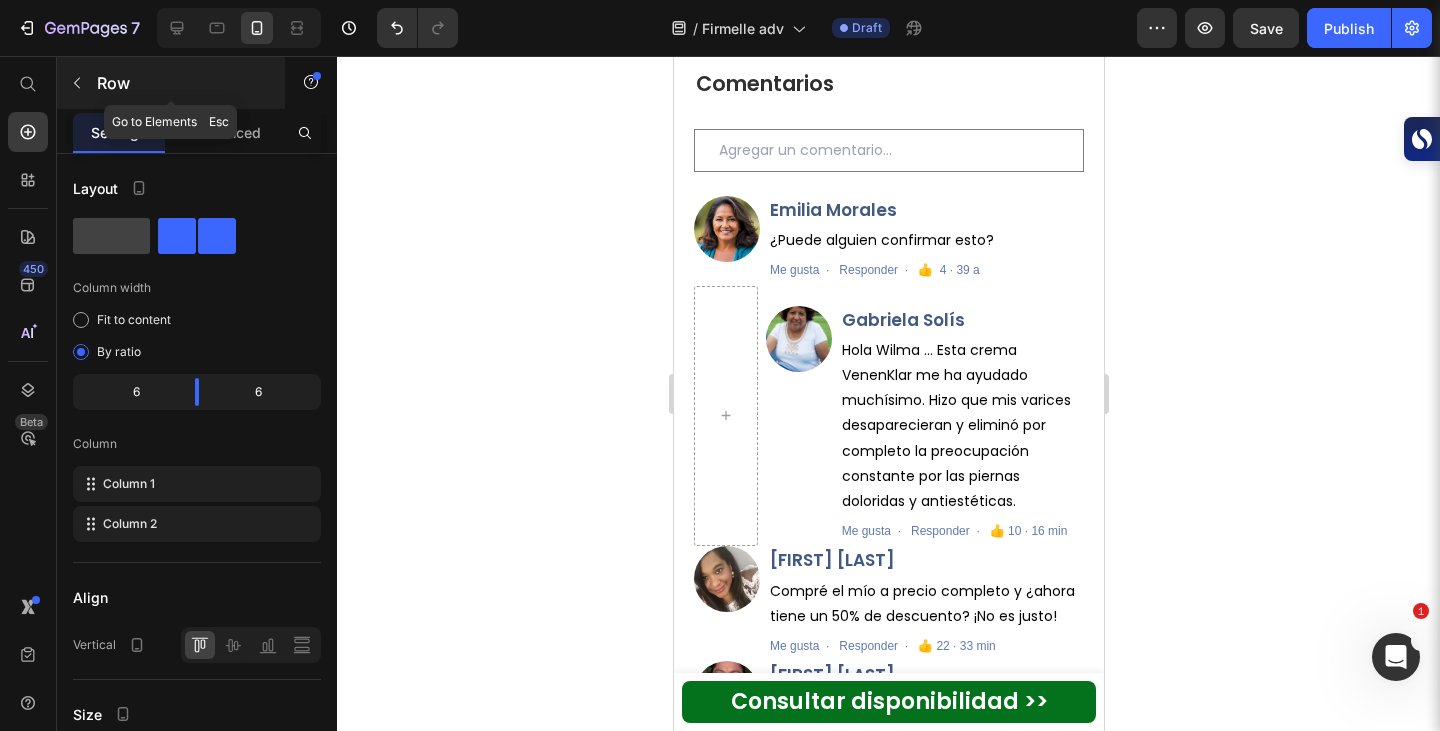 click at bounding box center (77, 83) 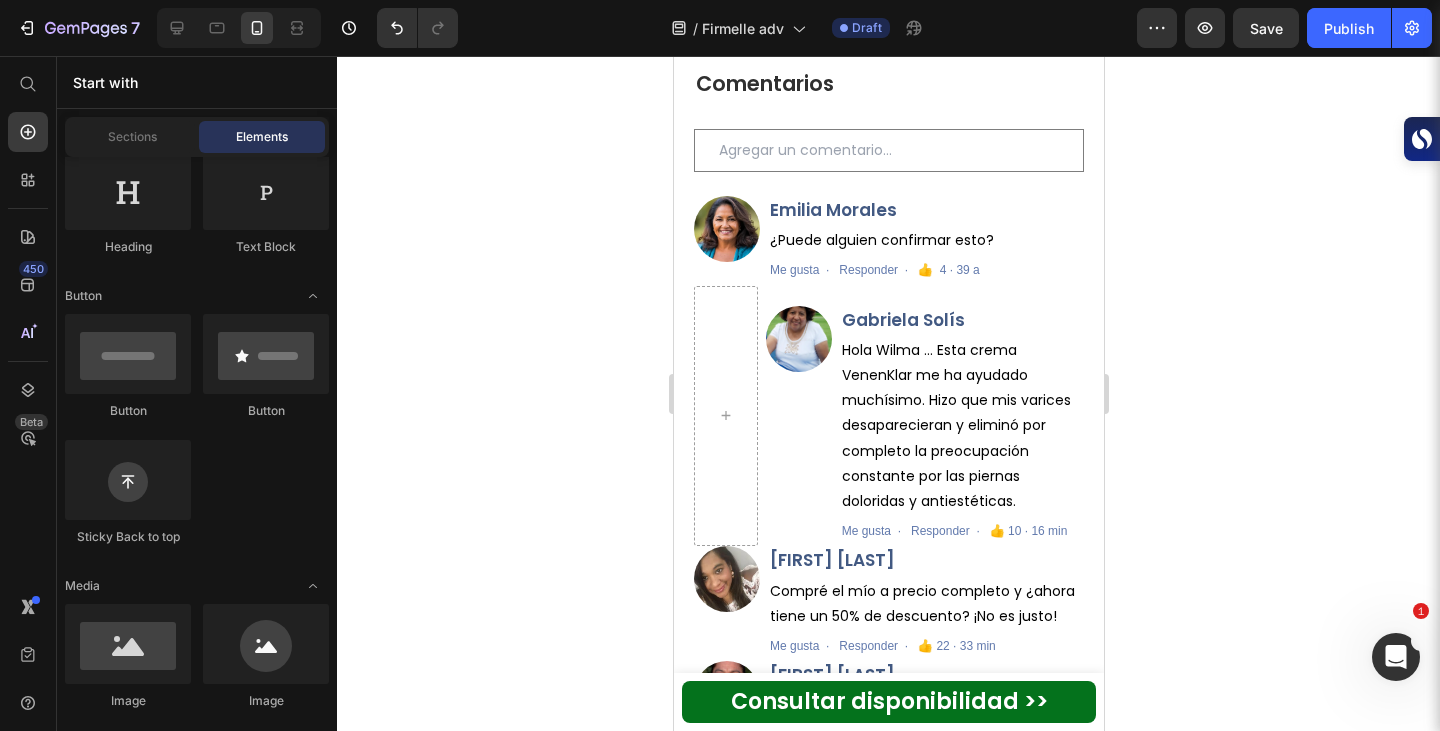 scroll, scrollTop: 349, scrollLeft: 0, axis: vertical 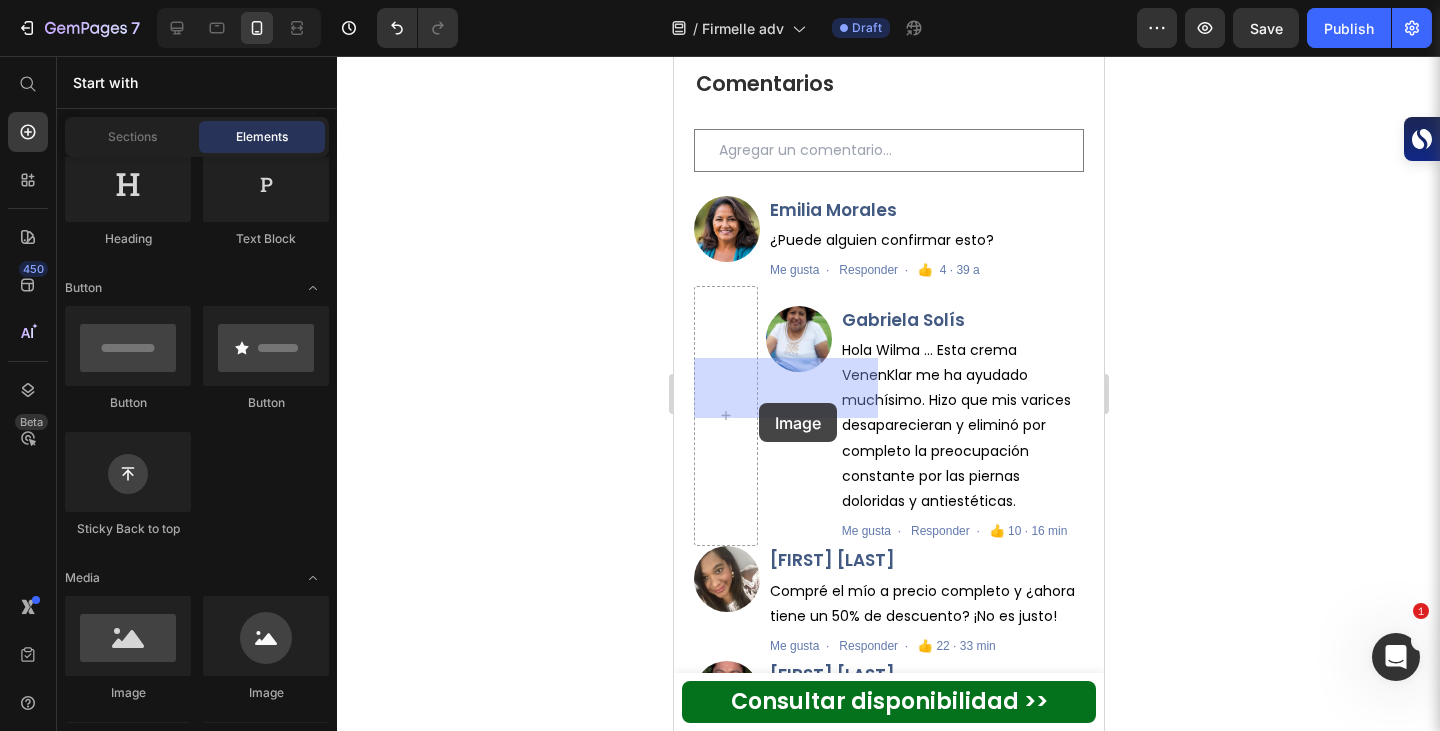drag, startPoint x: 972, startPoint y: 681, endPoint x: 759, endPoint y: 403, distance: 350.2185 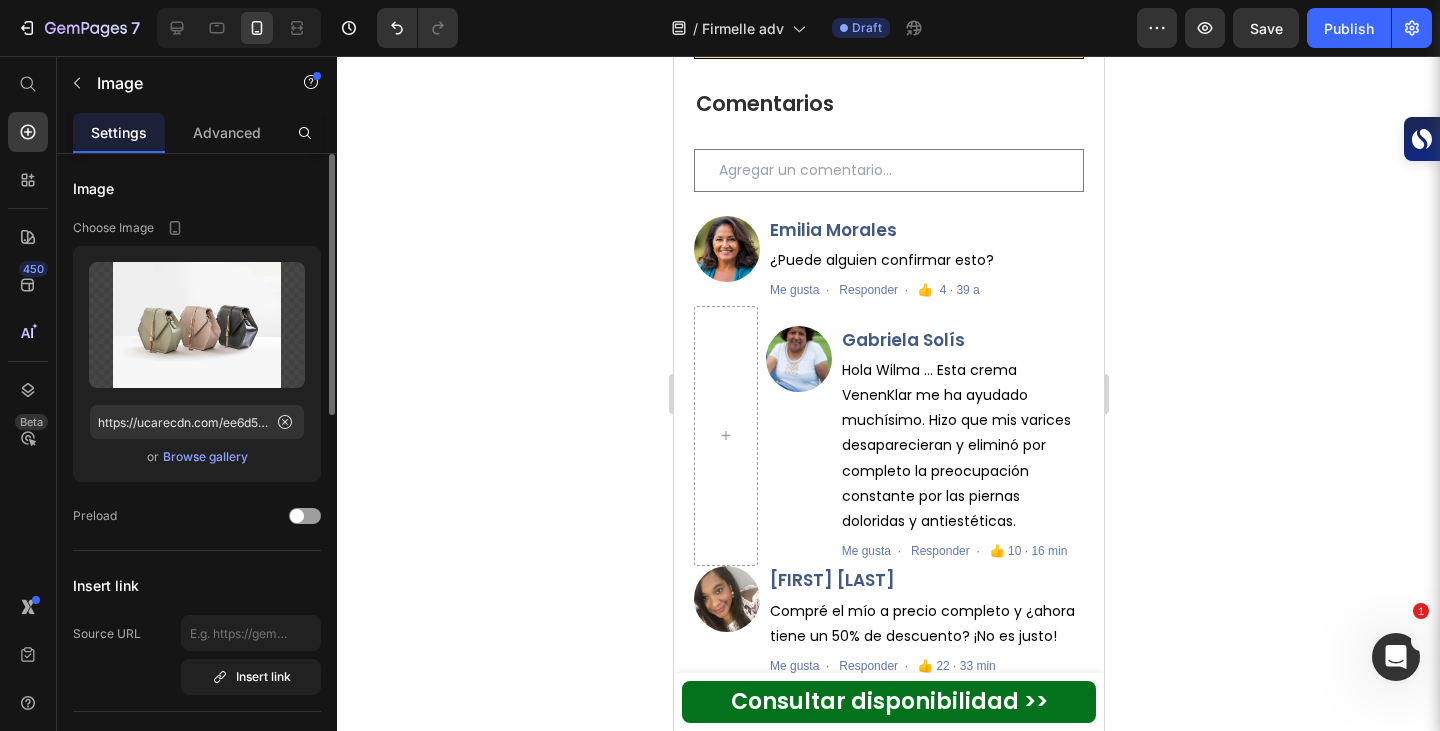click on "Browse gallery" at bounding box center [205, 457] 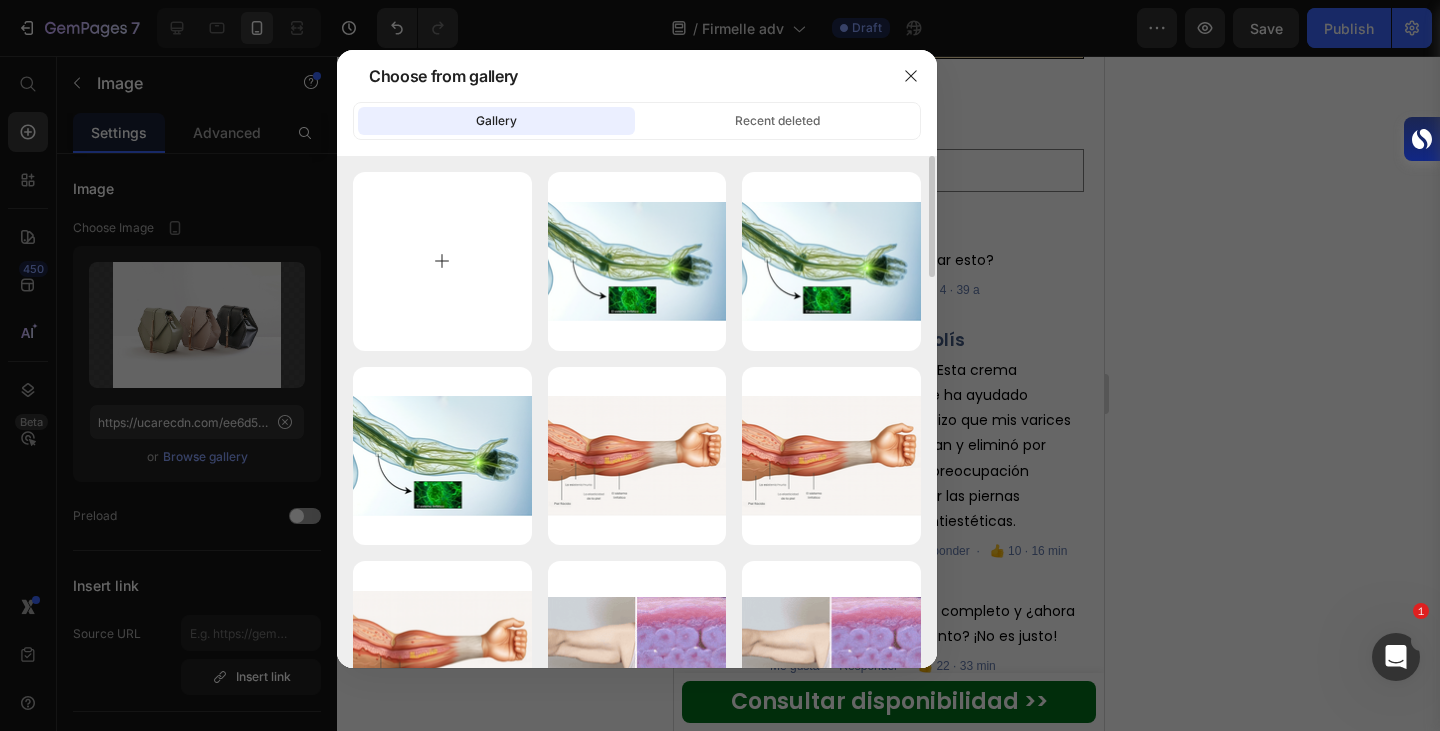 click at bounding box center (442, 261) 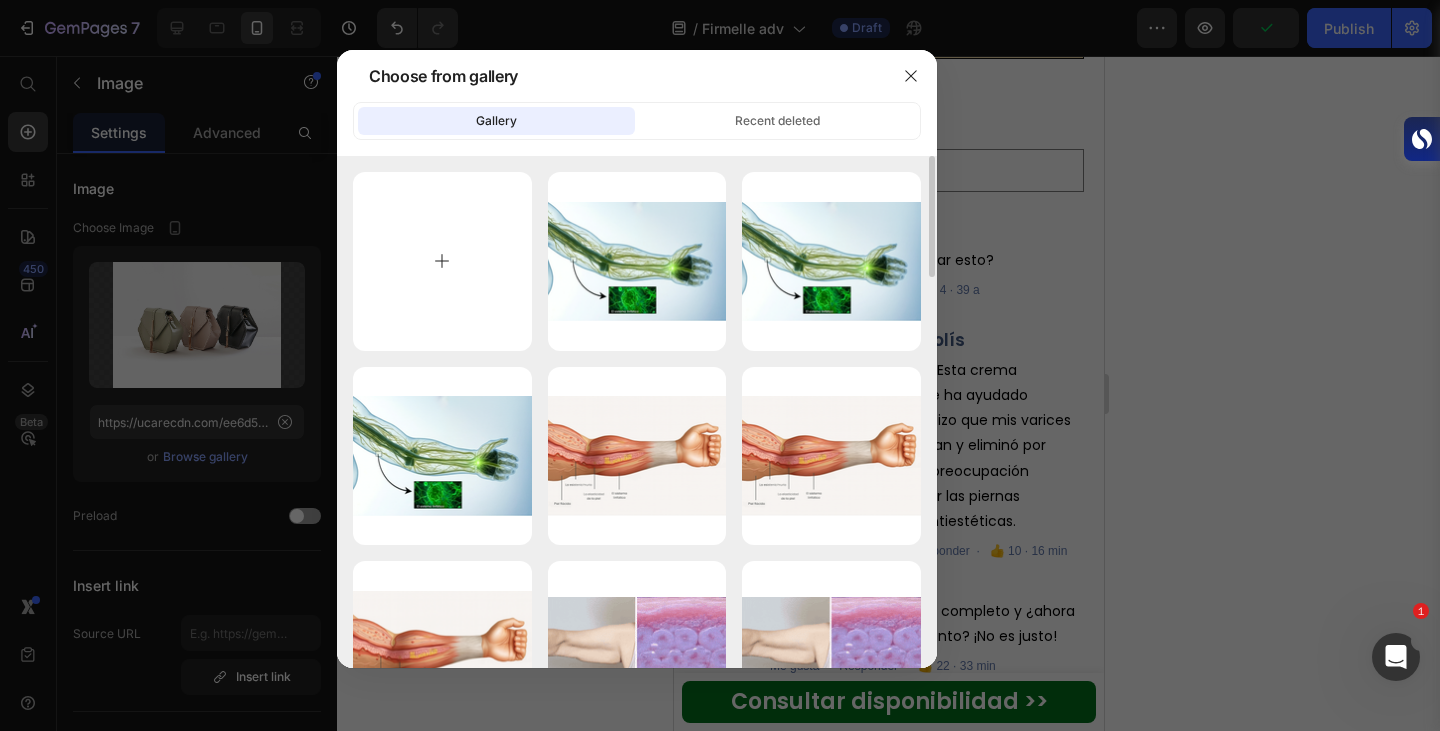type on "C:\fakepath\[FILENAME].webp" 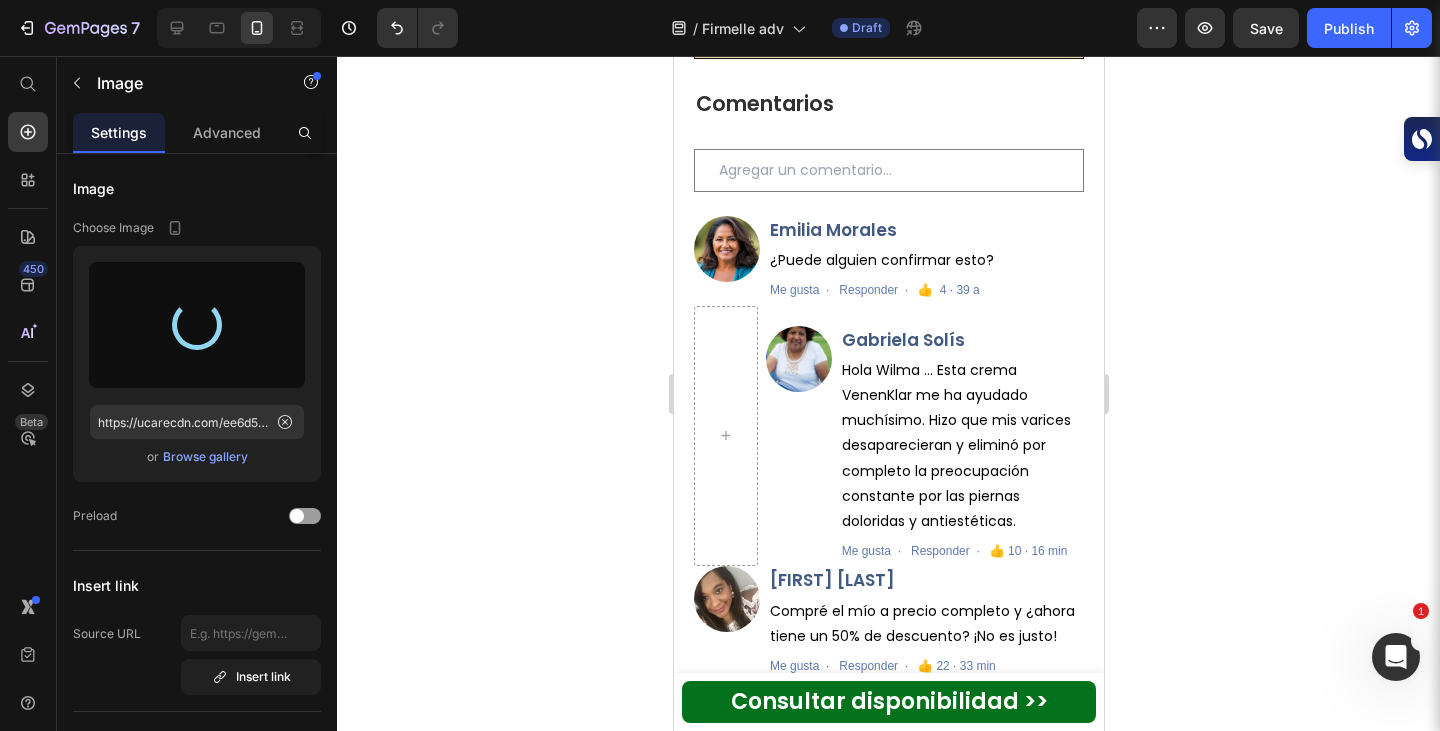 type on "https://cdn.shopify.com/s/files/1/0933/4426/8563/files/gempages_562195847559775236-60d630ca-d24f-449f-aadf-e7fd96073a3f.webp" 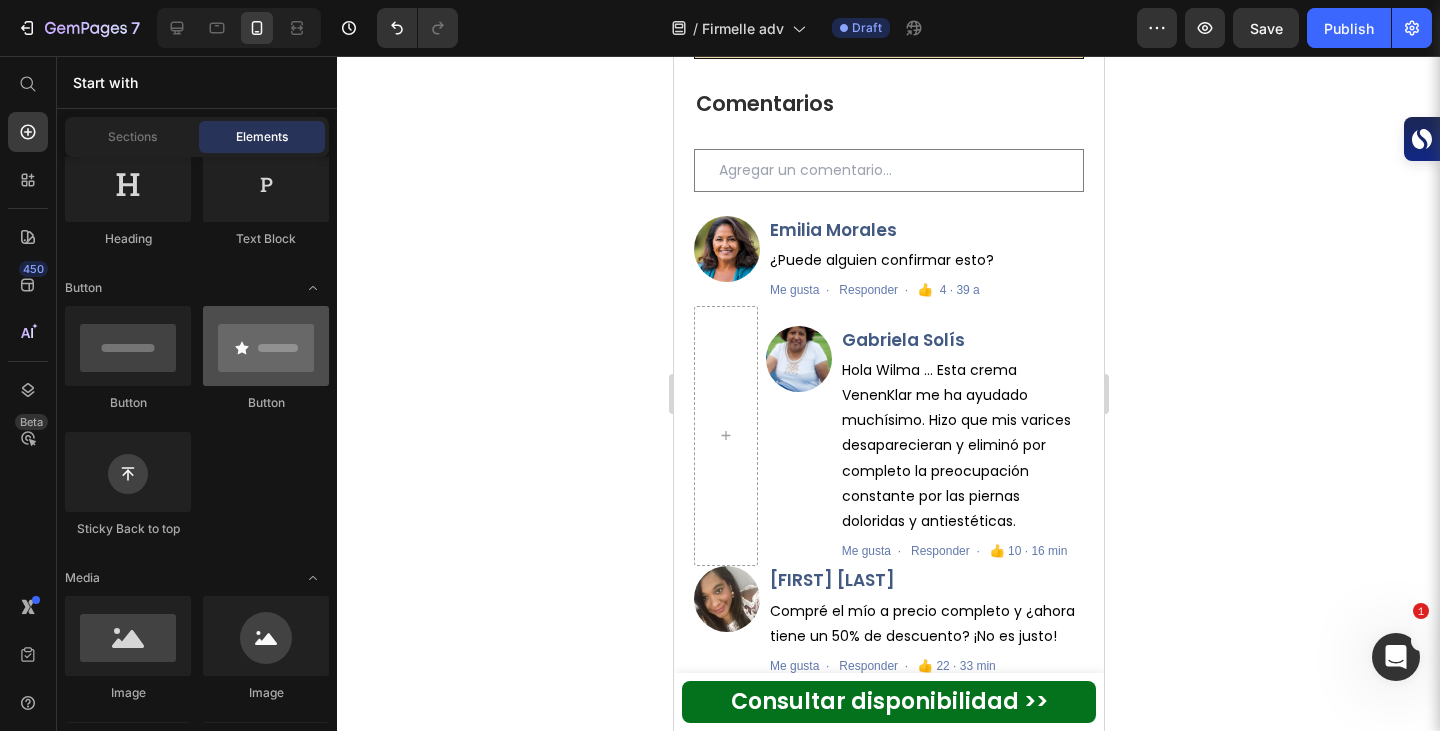 scroll, scrollTop: 243, scrollLeft: 0, axis: vertical 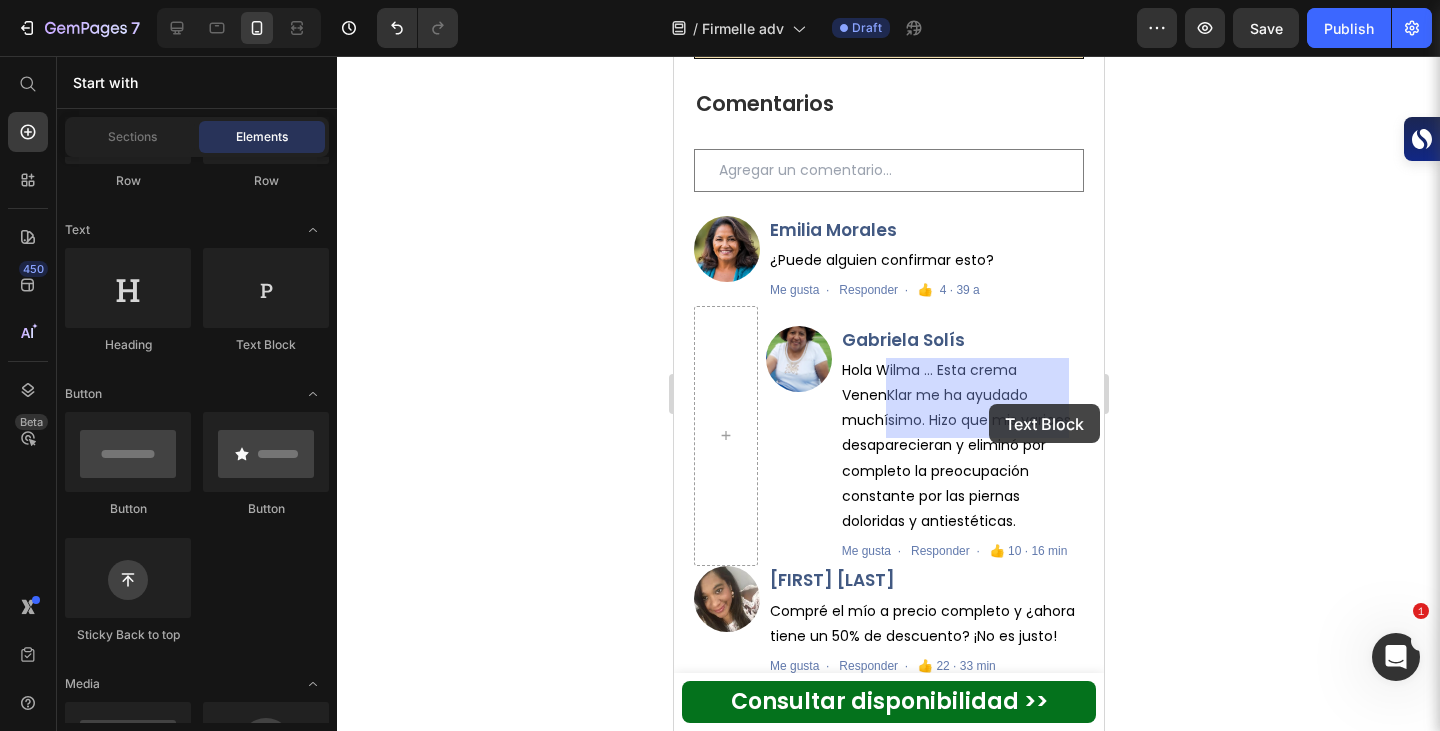 drag, startPoint x: 930, startPoint y: 363, endPoint x: 987, endPoint y: 404, distance: 70.21396 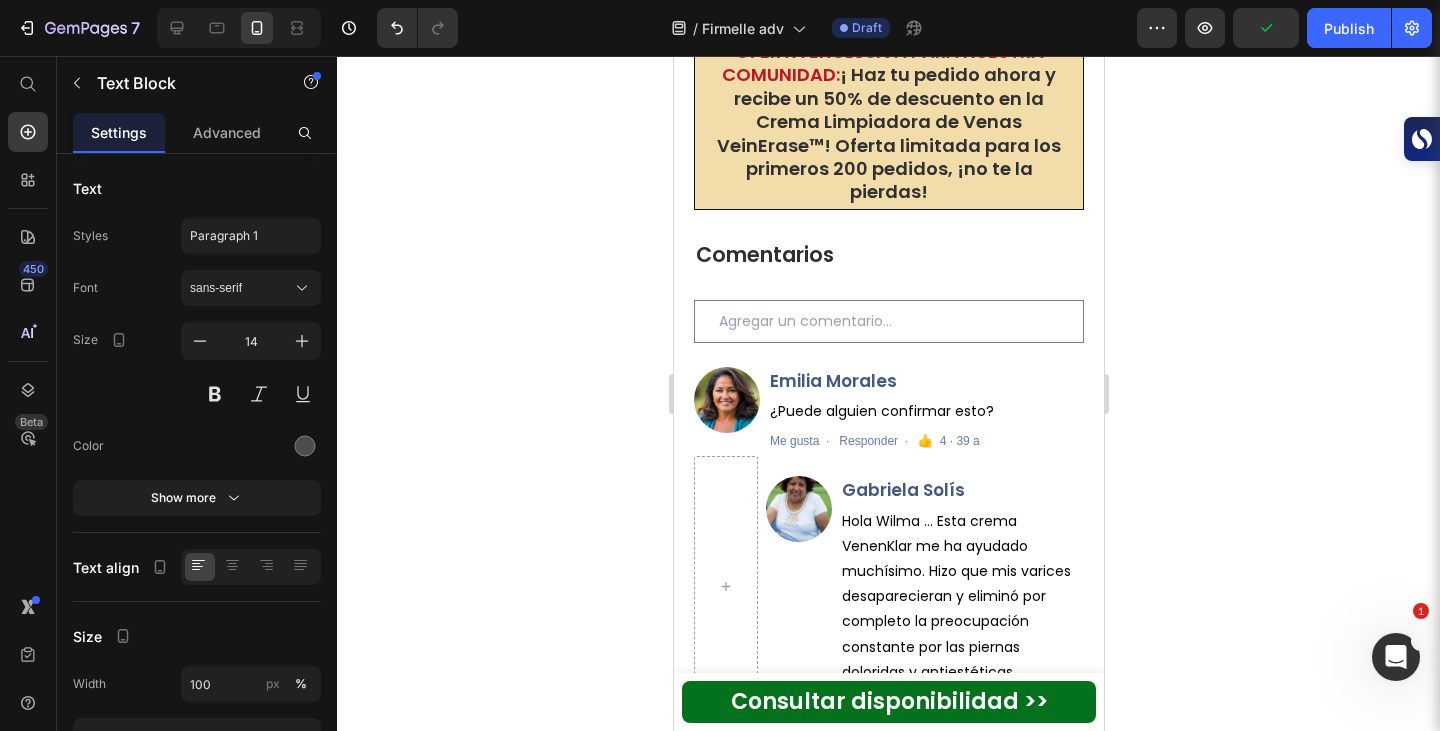 click on "Lorem ipsum dolor sit amet, consectetur adipiscing elit, sed do eiusmod tempor incididunt ut labore et dolore magna aliqua. Ut enim ad minim veniam, quis nostrud exercitation ullamco laboris nisi ut aliquip ex ea commodo consequat." at bounding box center [987, -634] 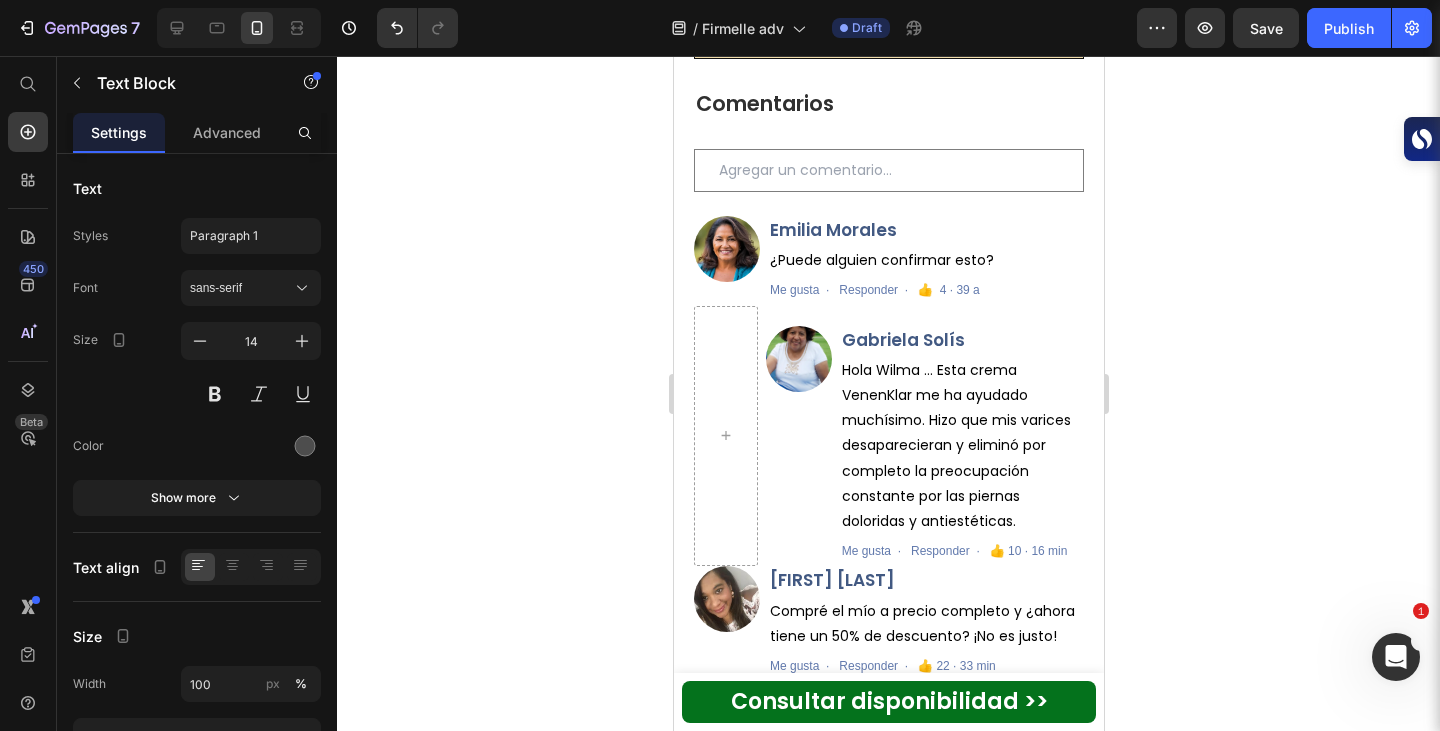 click at bounding box center (788, -709) 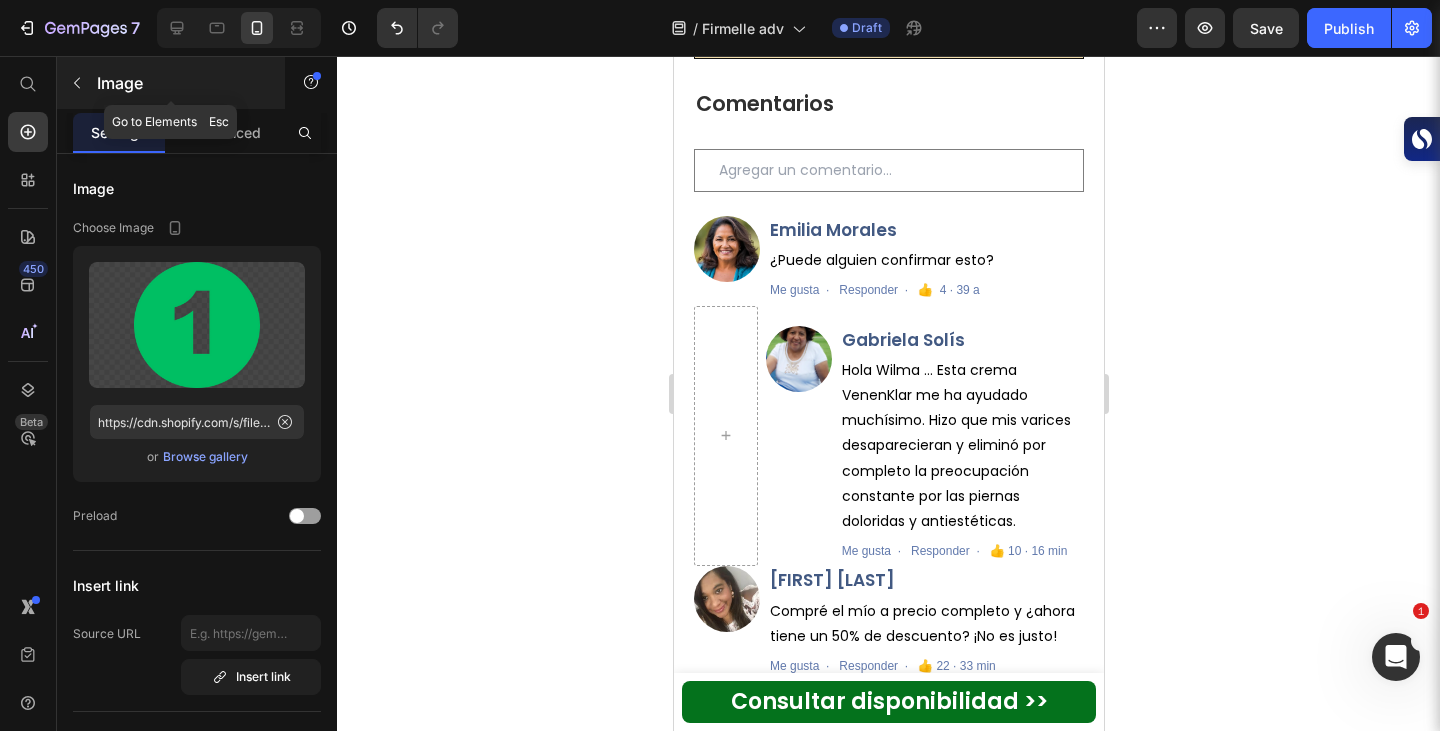 click 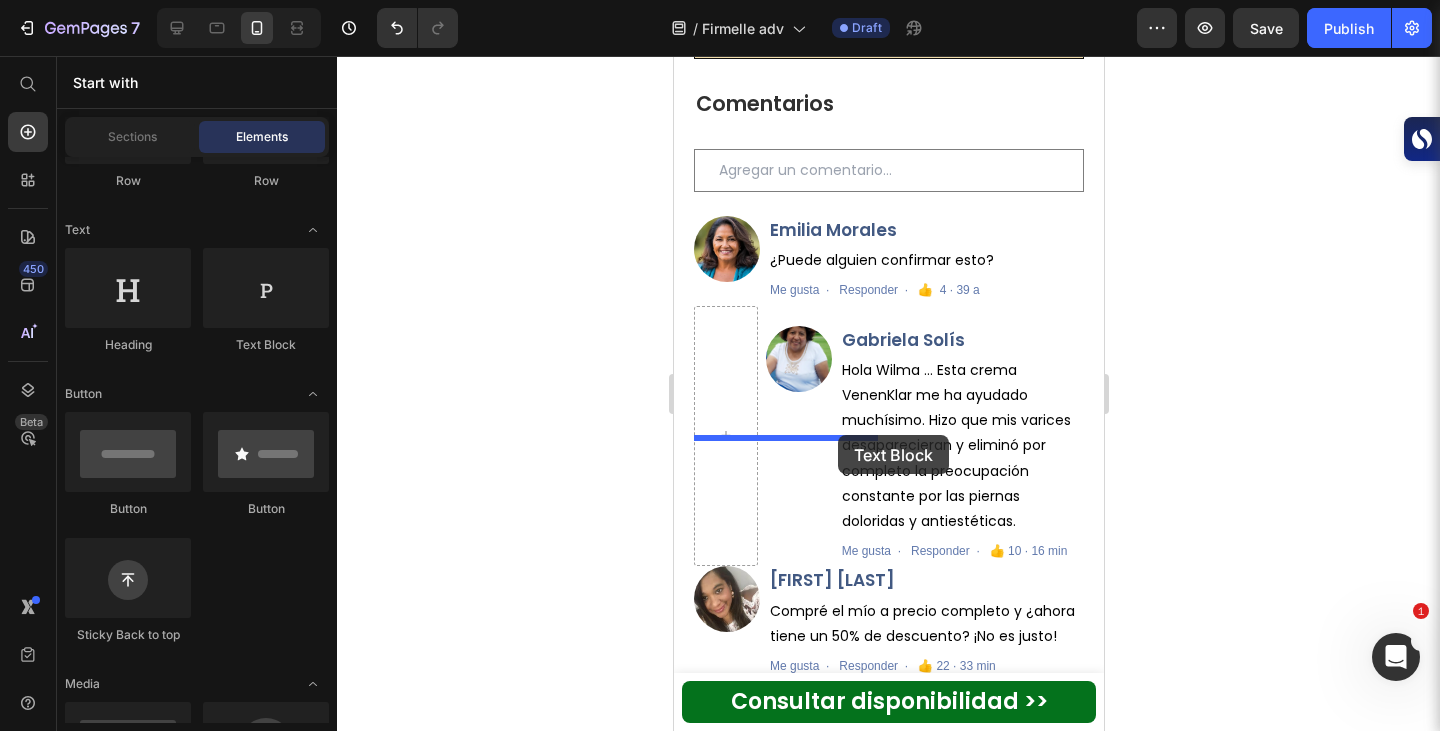 drag, startPoint x: 1541, startPoint y: 503, endPoint x: 884, endPoint y: 439, distance: 660.10986 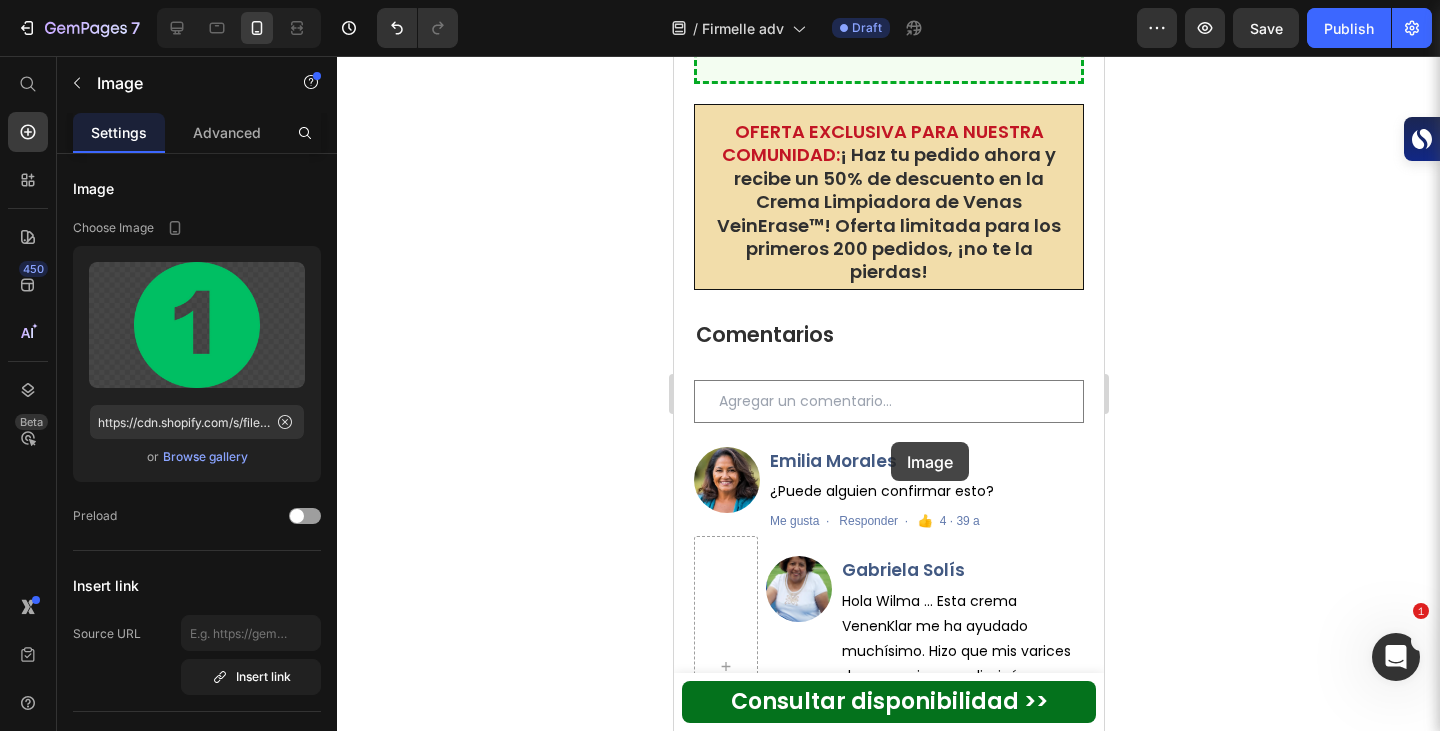 drag, startPoint x: 884, startPoint y: 439, endPoint x: 844, endPoint y: 467, distance: 48.82622 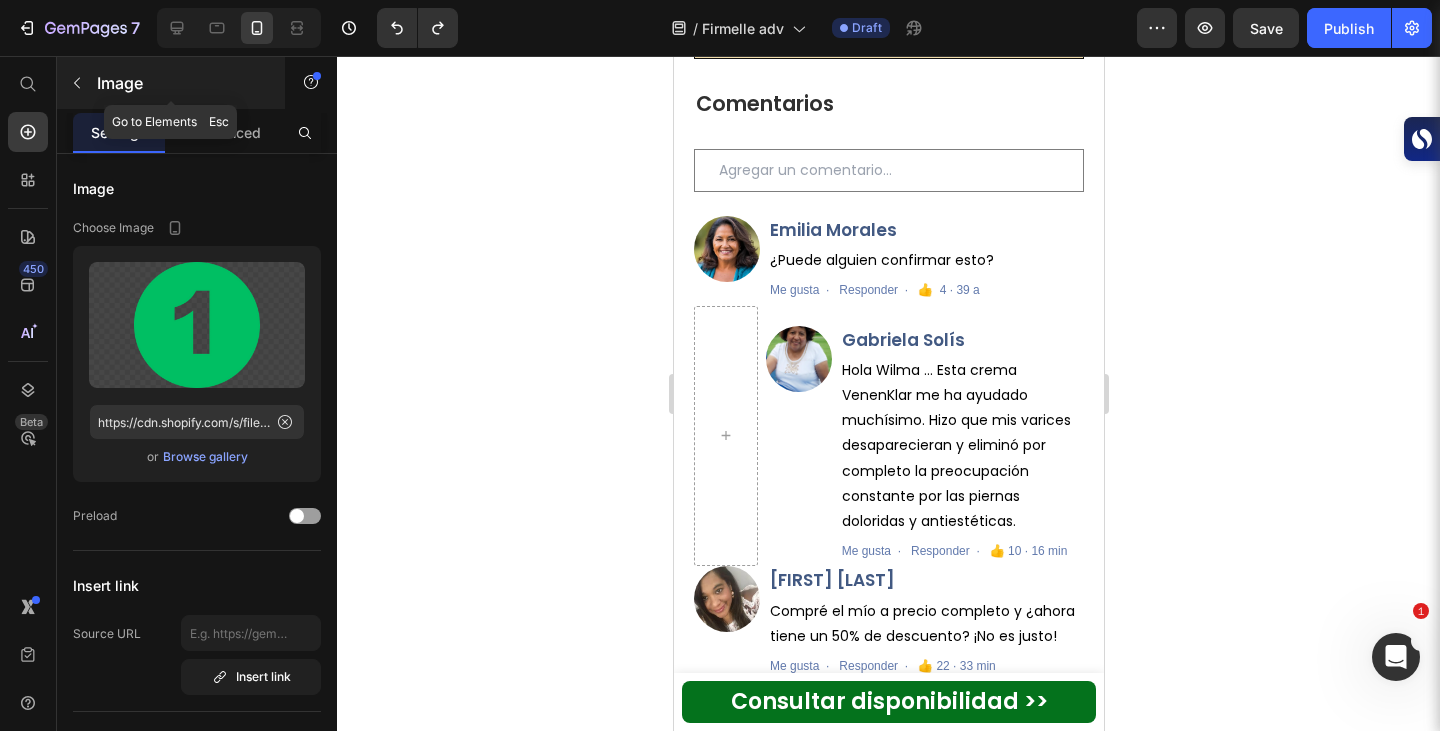 click at bounding box center (77, 83) 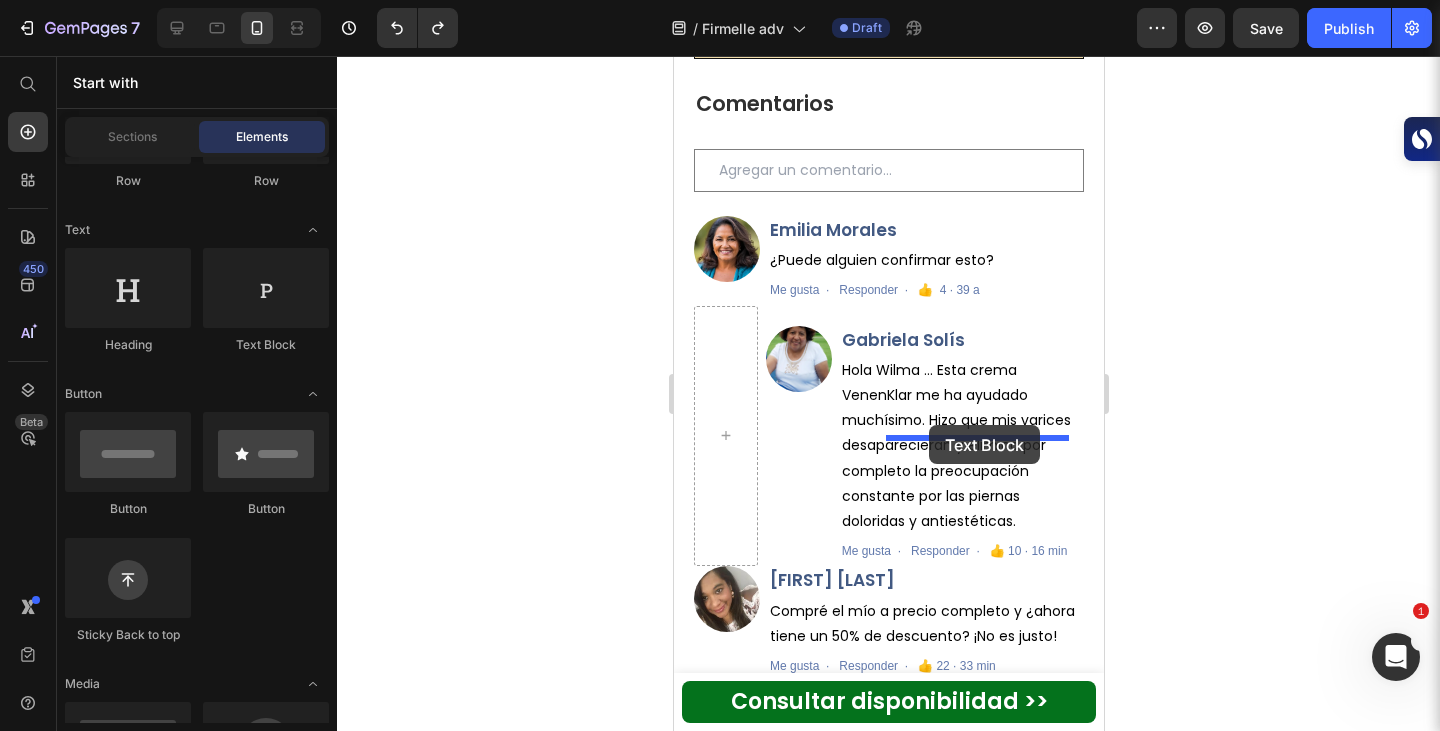 drag, startPoint x: 1497, startPoint y: 481, endPoint x: 928, endPoint y: 425, distance: 571.7491 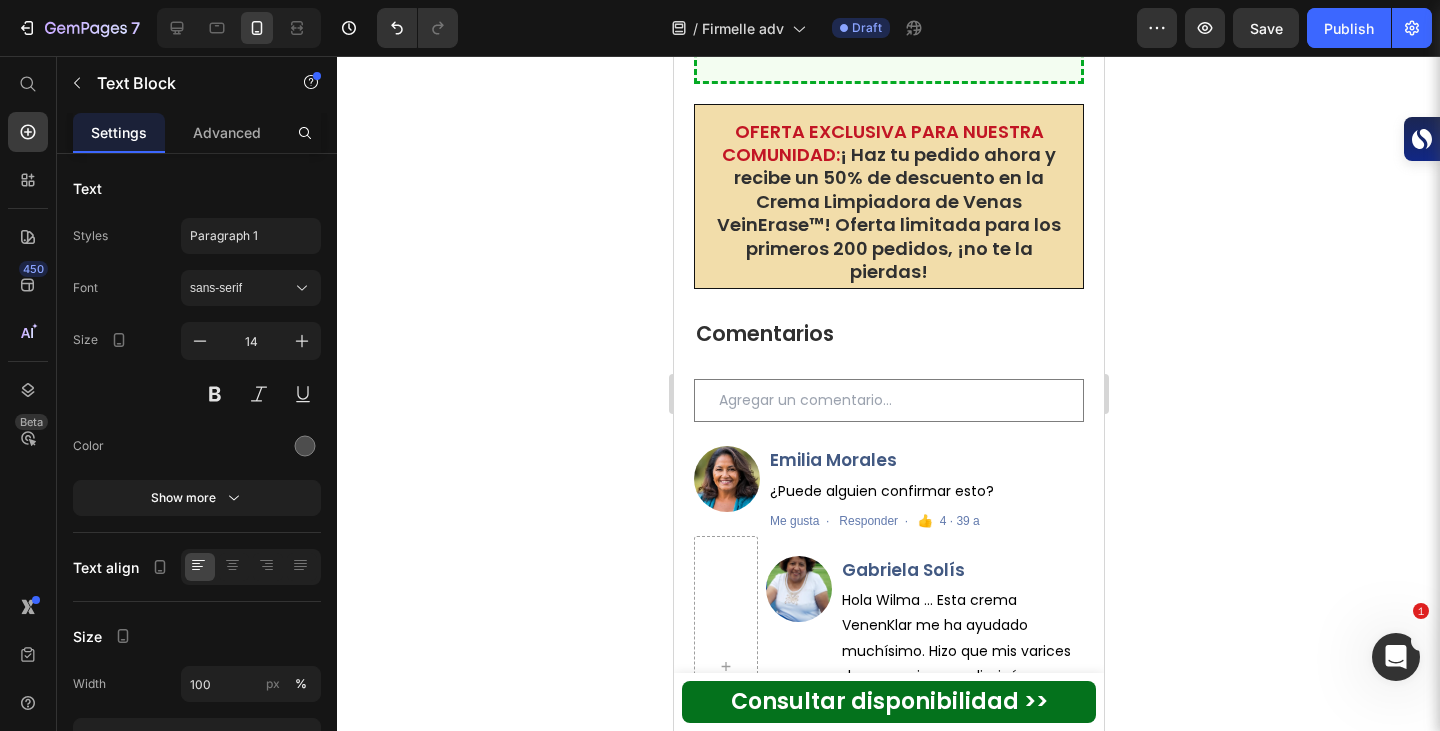 click at bounding box center [788, -709] 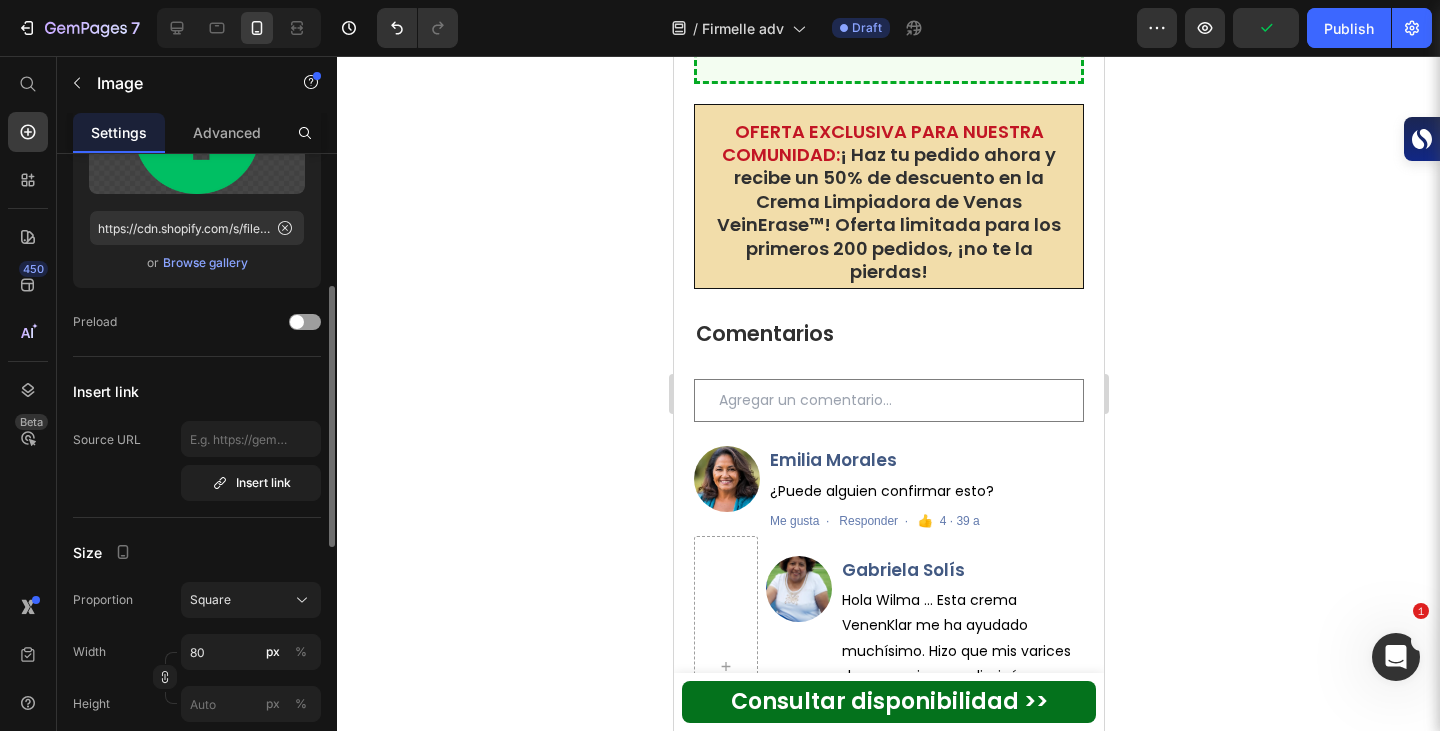 scroll, scrollTop: 359, scrollLeft: 0, axis: vertical 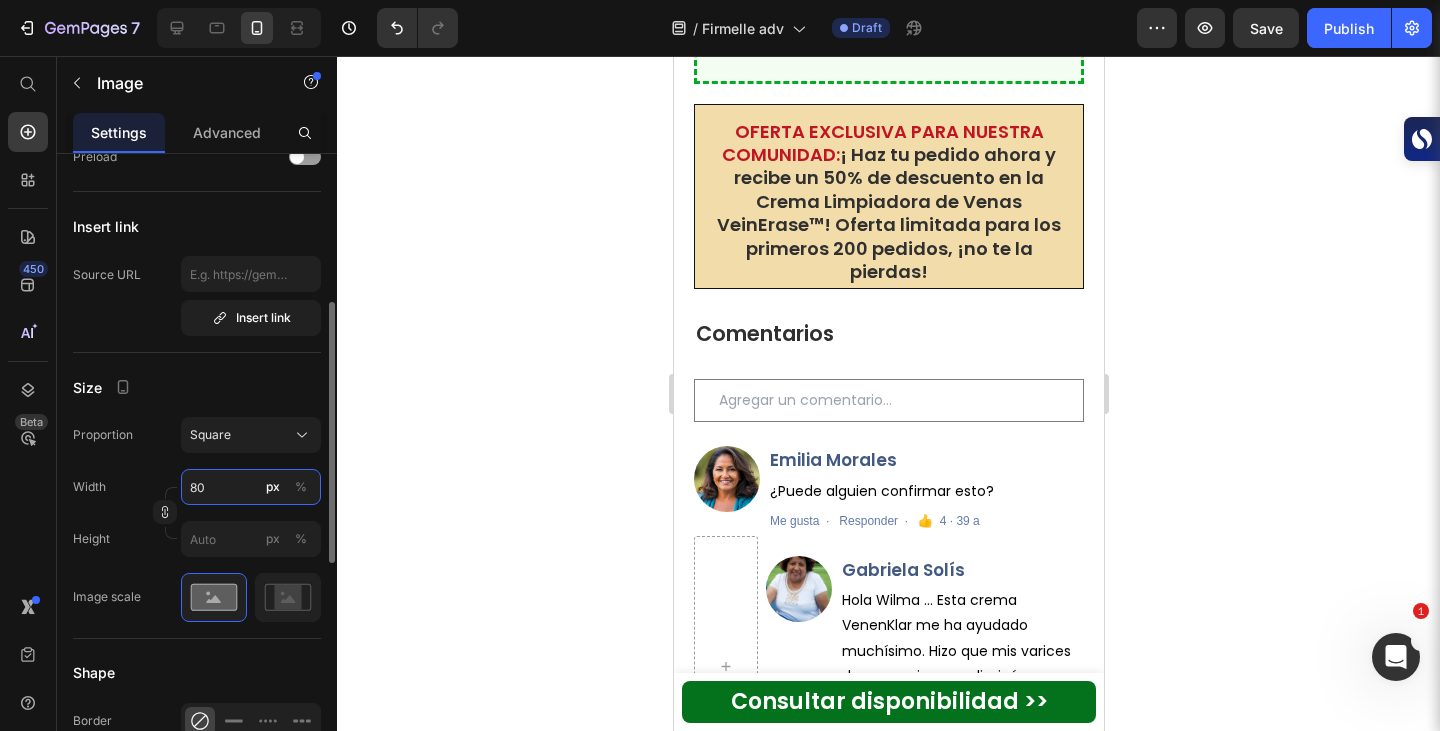 click on "80" at bounding box center [251, 487] 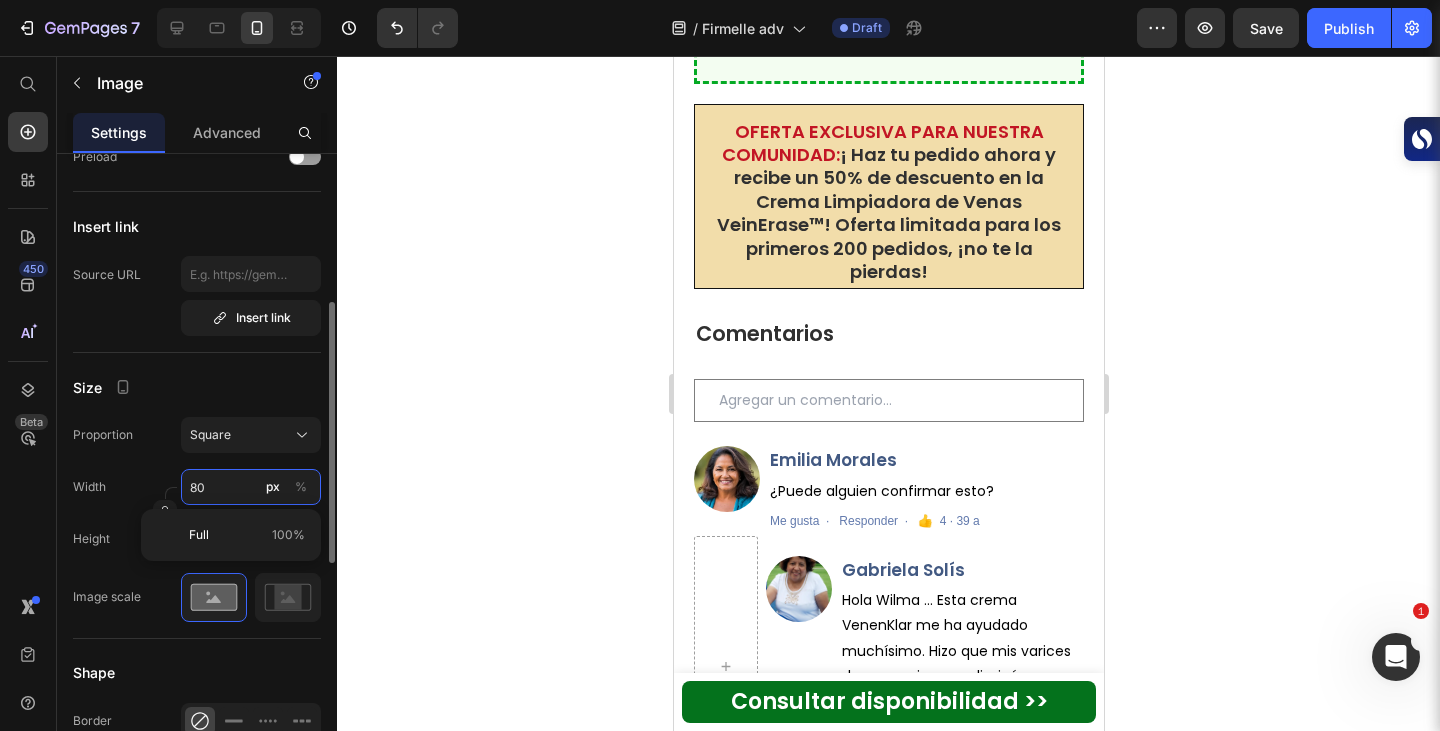 type on "4" 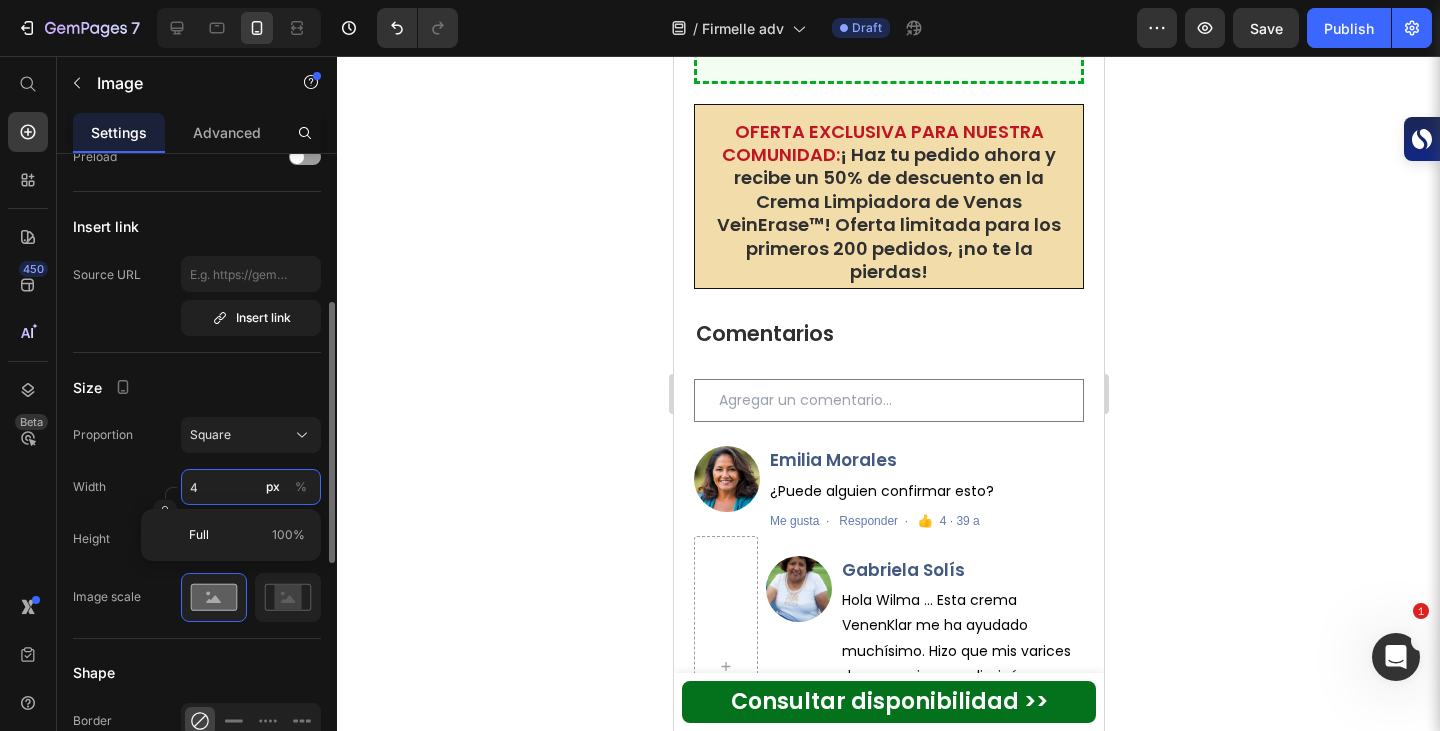 type on "4" 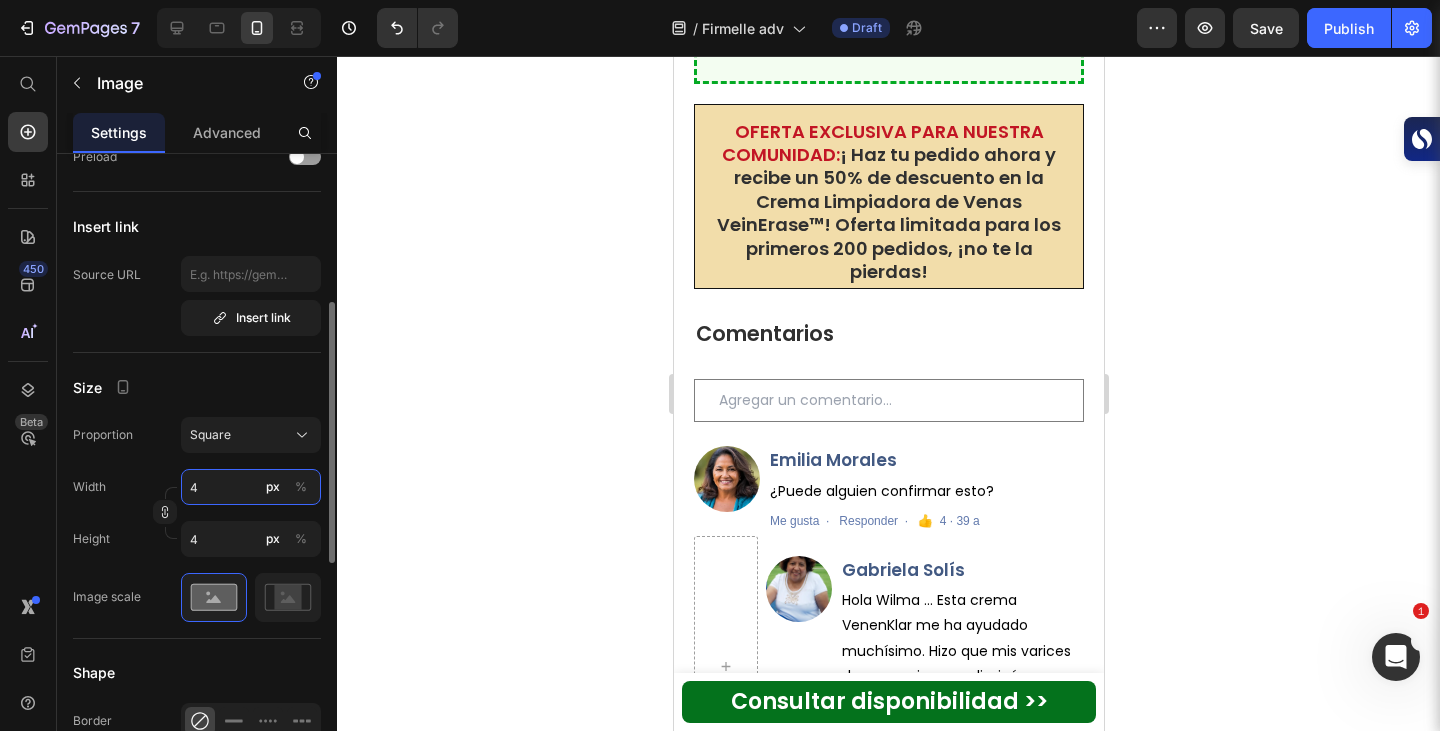 type on "40" 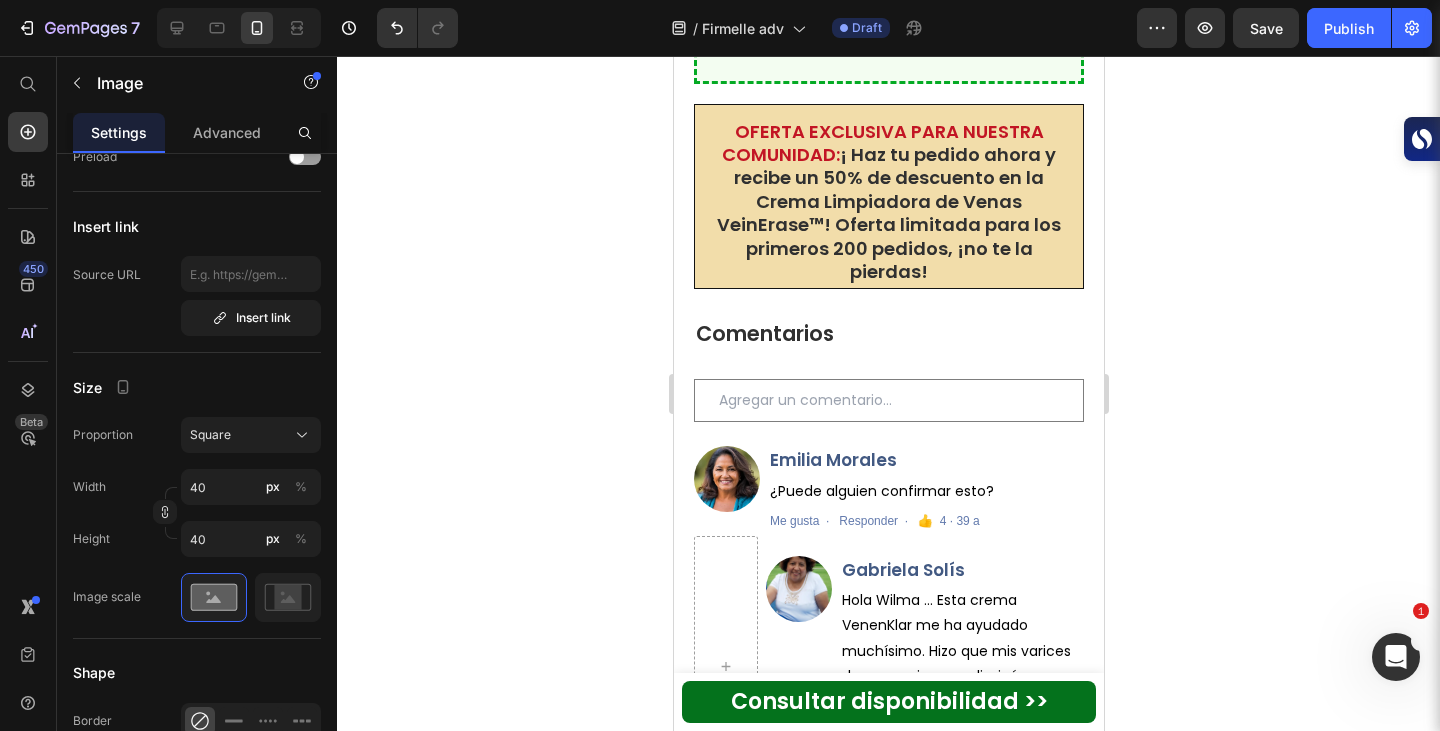 click on "Image   0" at bounding box center (788, -594) 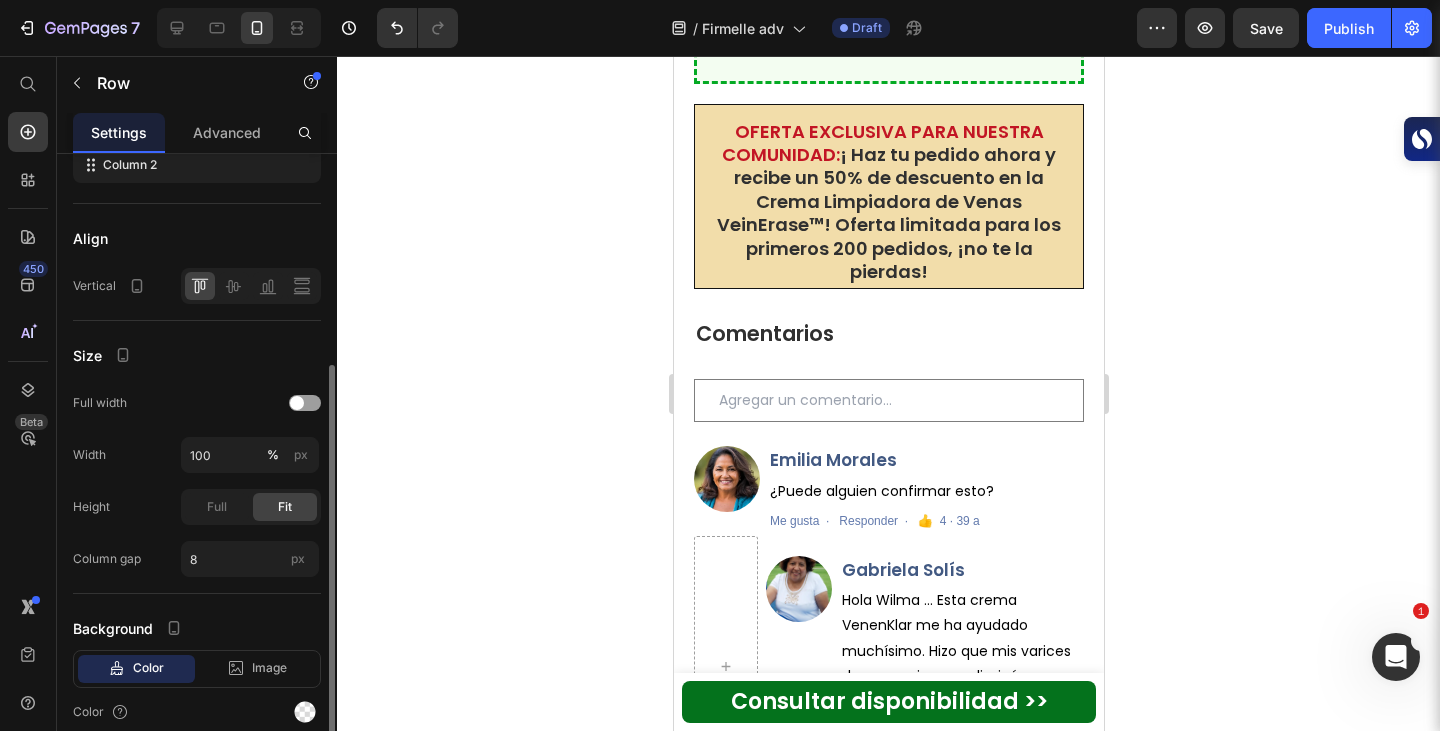 scroll, scrollTop: 0, scrollLeft: 0, axis: both 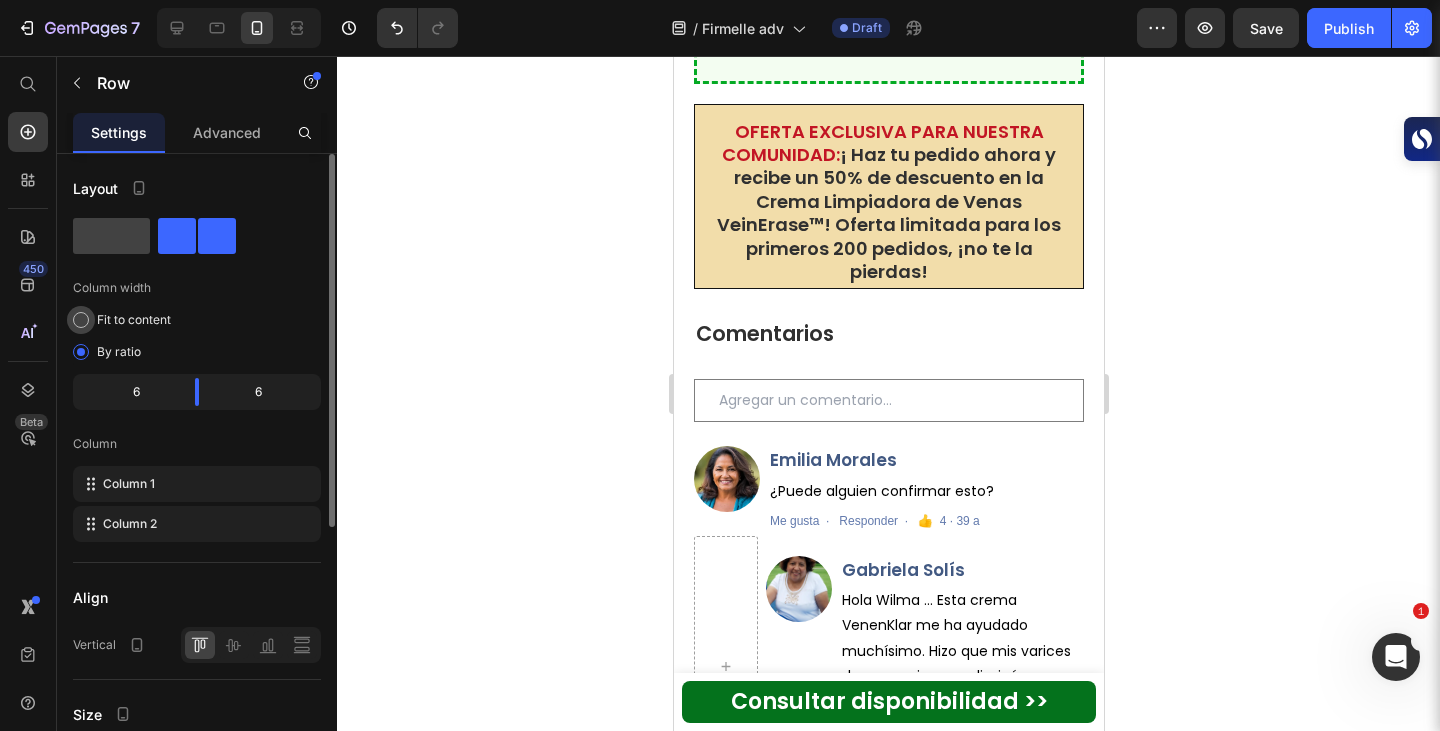 click on "Fit to content" at bounding box center [134, 320] 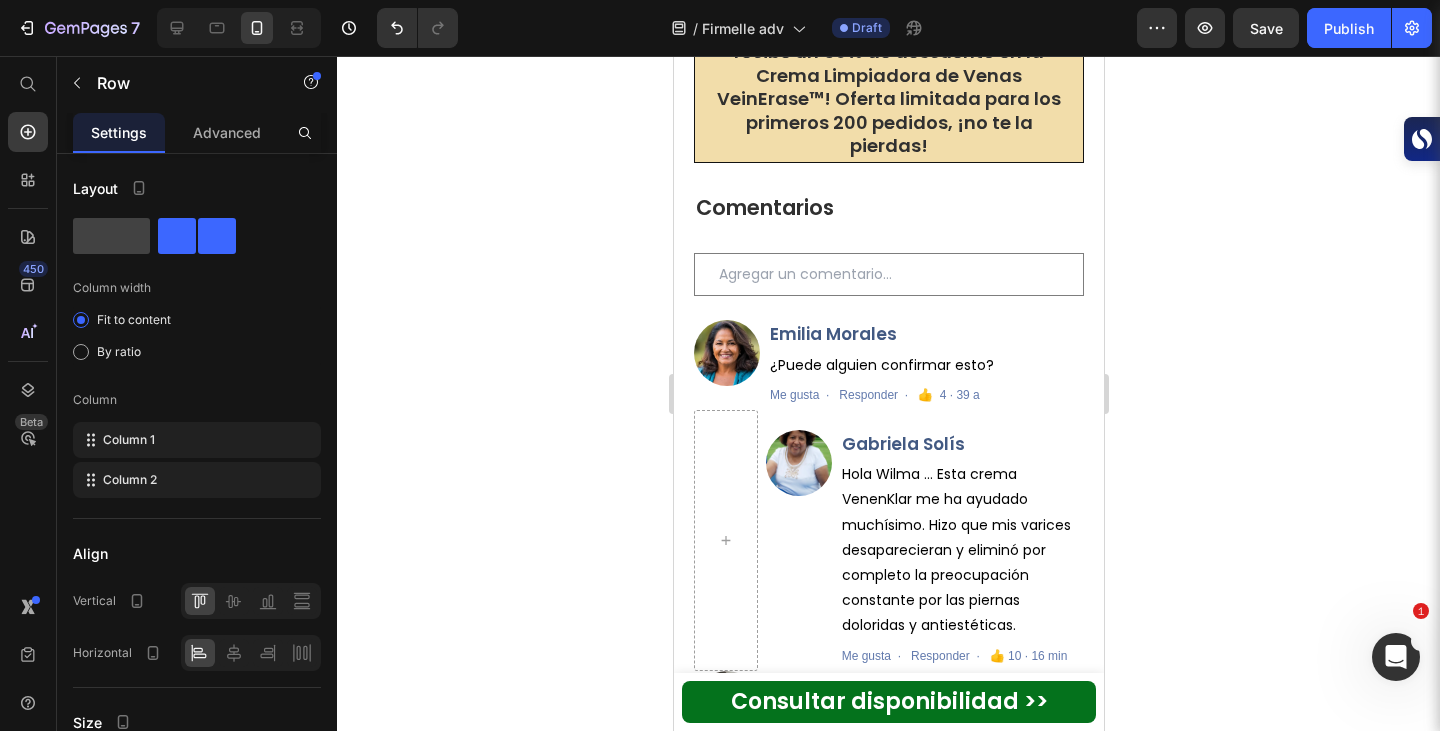click on "¿El fabricante de su producto cuenta con certificación cGMP?" at bounding box center [880, -723] 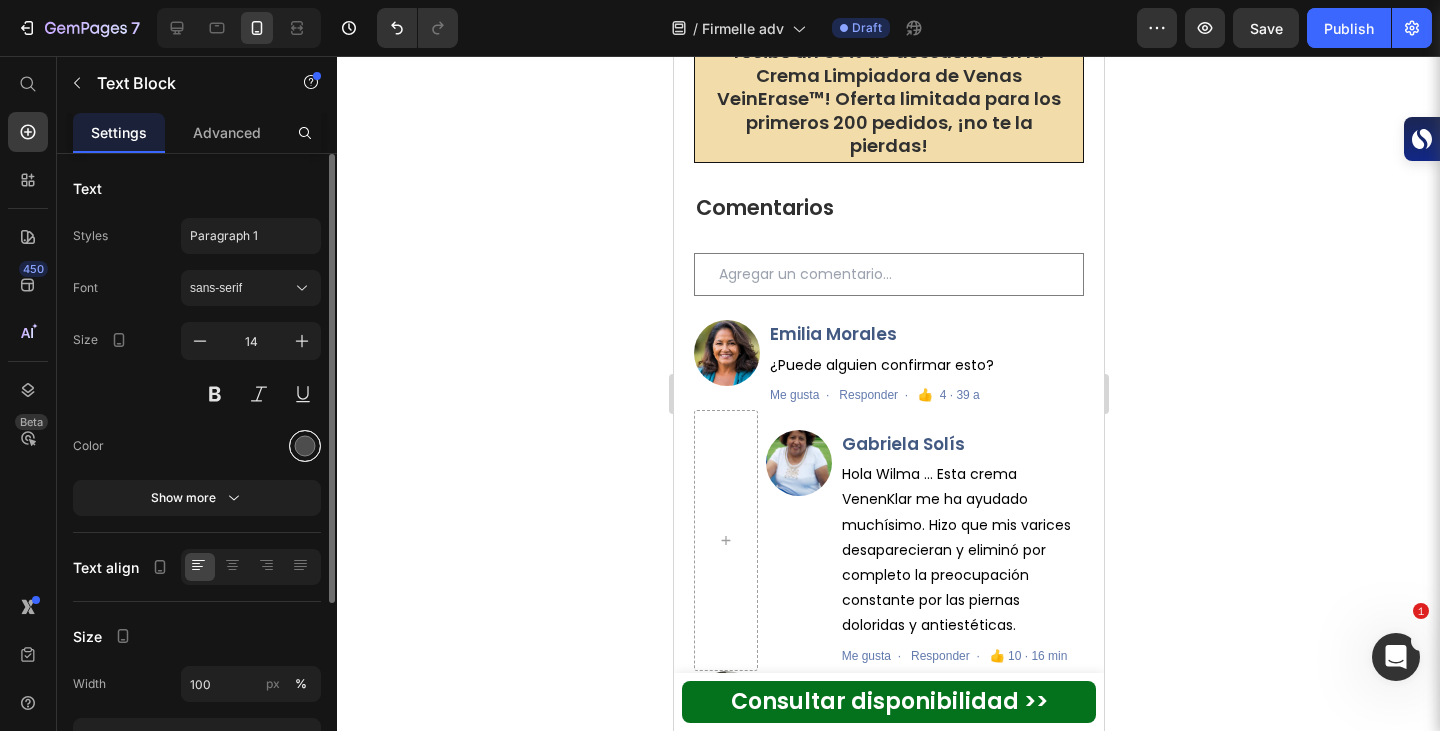 click at bounding box center [305, 446] 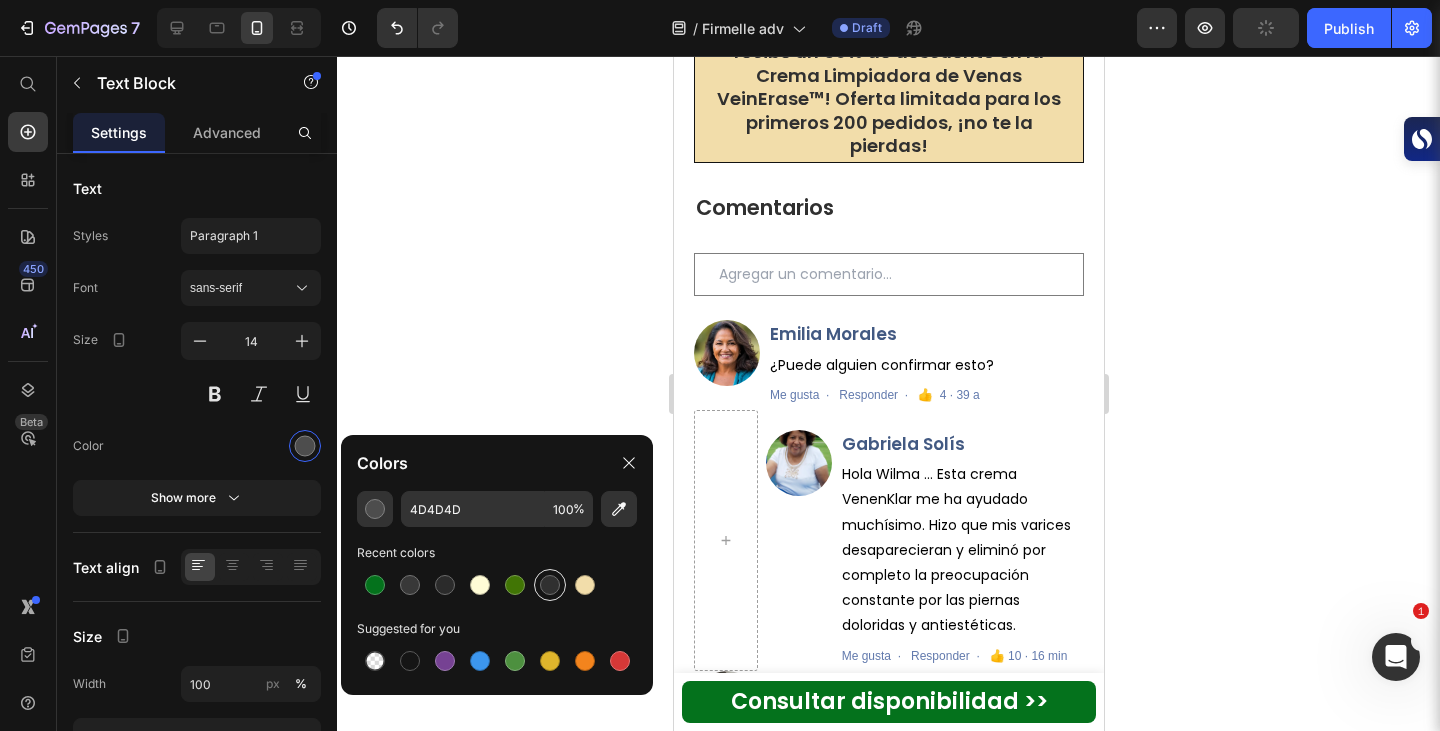 click at bounding box center (550, 585) 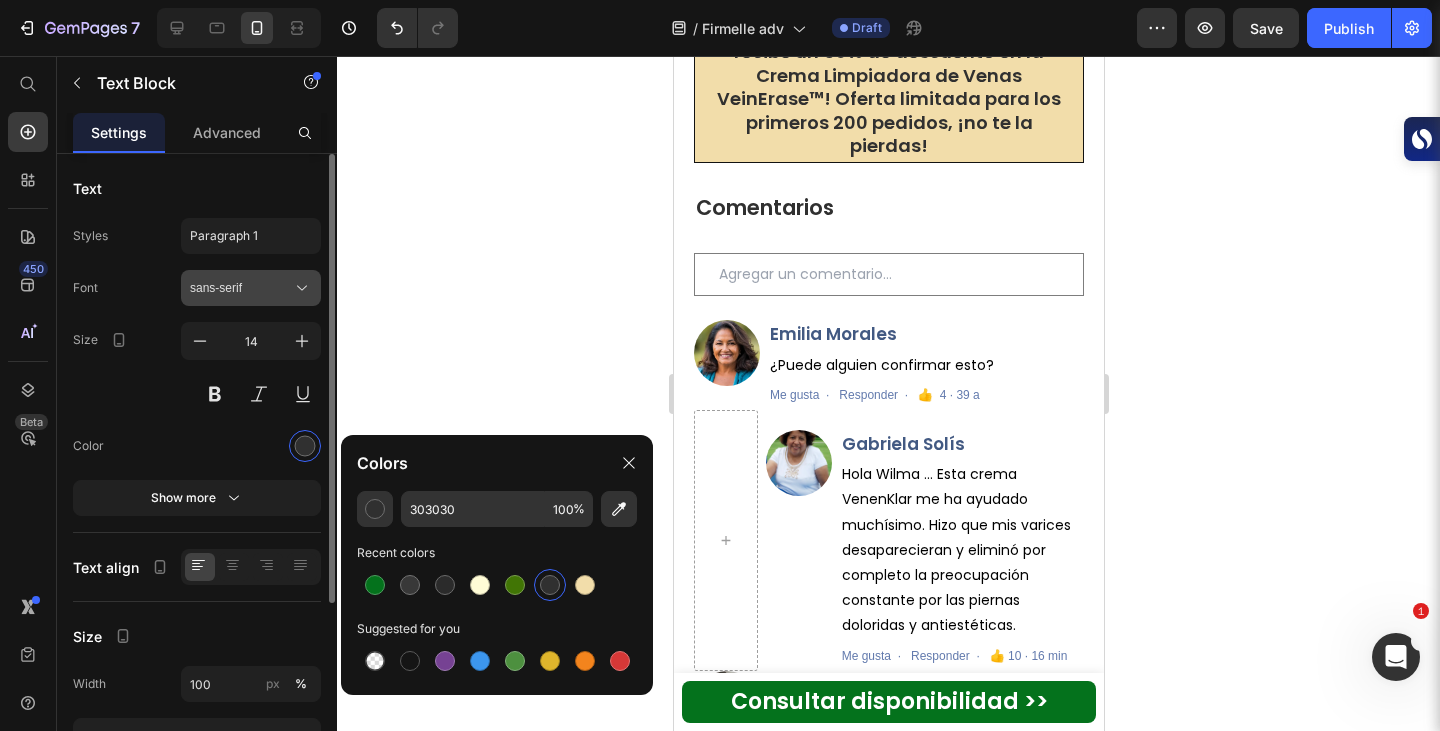 click on "sans-serif" at bounding box center (251, 288) 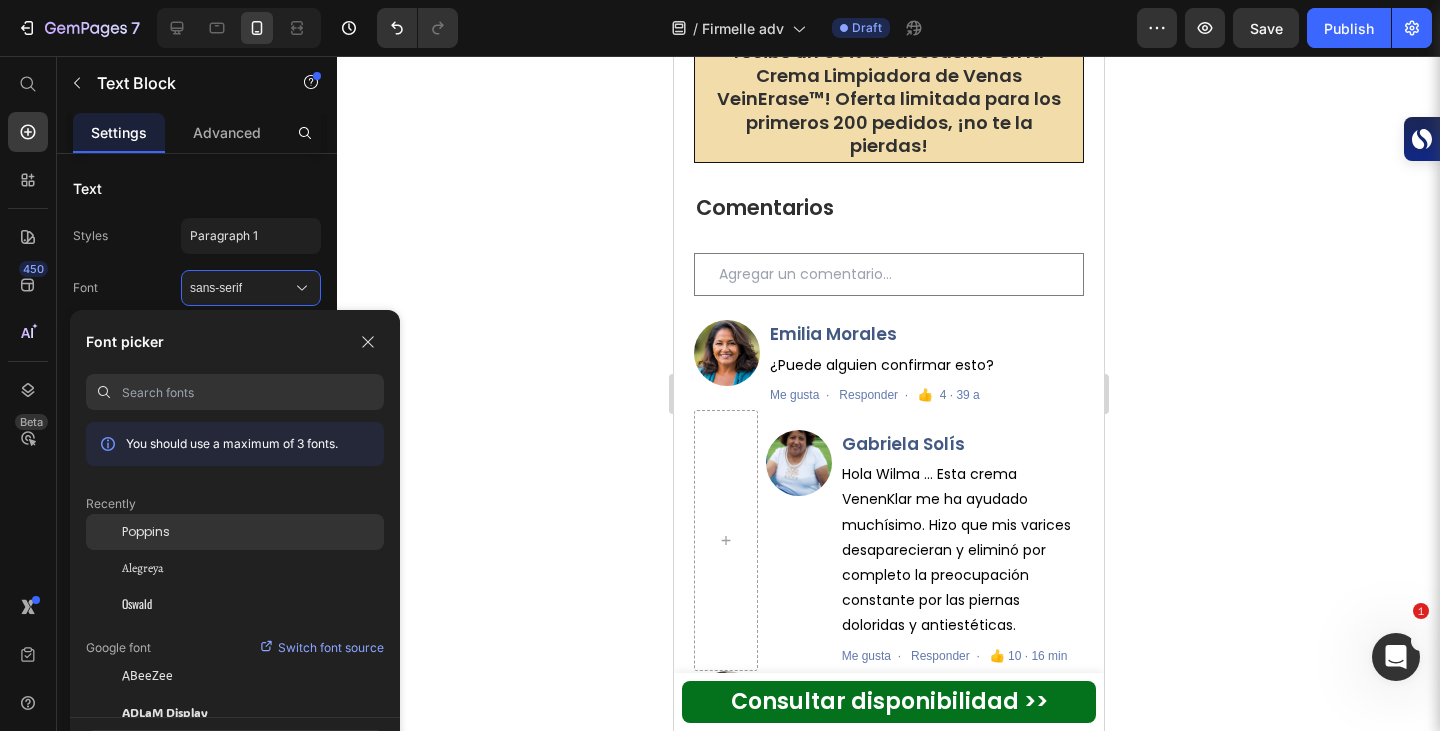 click on "Poppins" 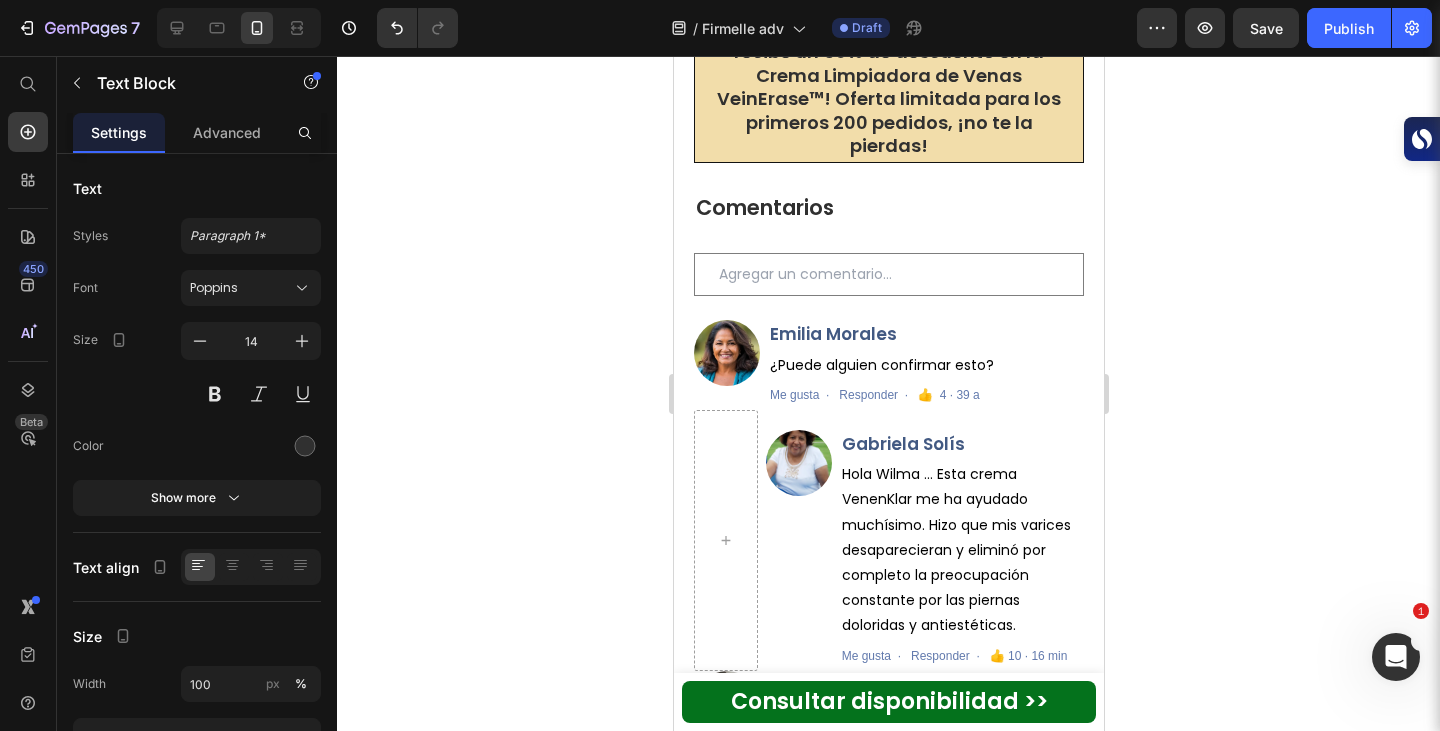 click on "Lorem ipsum dolor sit amet, consectetur adipiscing elit, sed do eiusmod tempor incididunt ut labore et dolore magna aliqua. Ut enim ad minim veniam, quis nostrud exercitation ullamco laboris nisi ut aliquip ex ea commodo consequat." at bounding box center (912, -629) 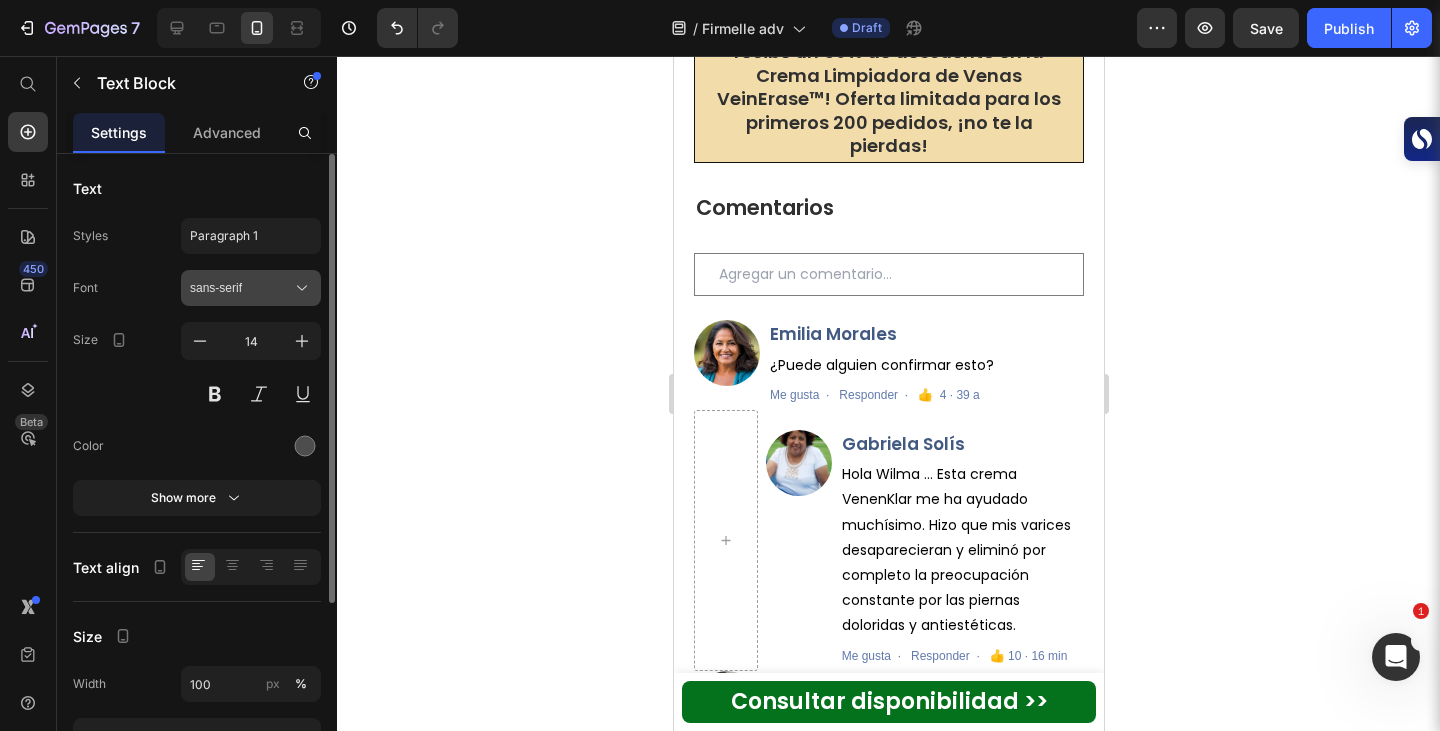 click on "sans-serif" at bounding box center [241, 288] 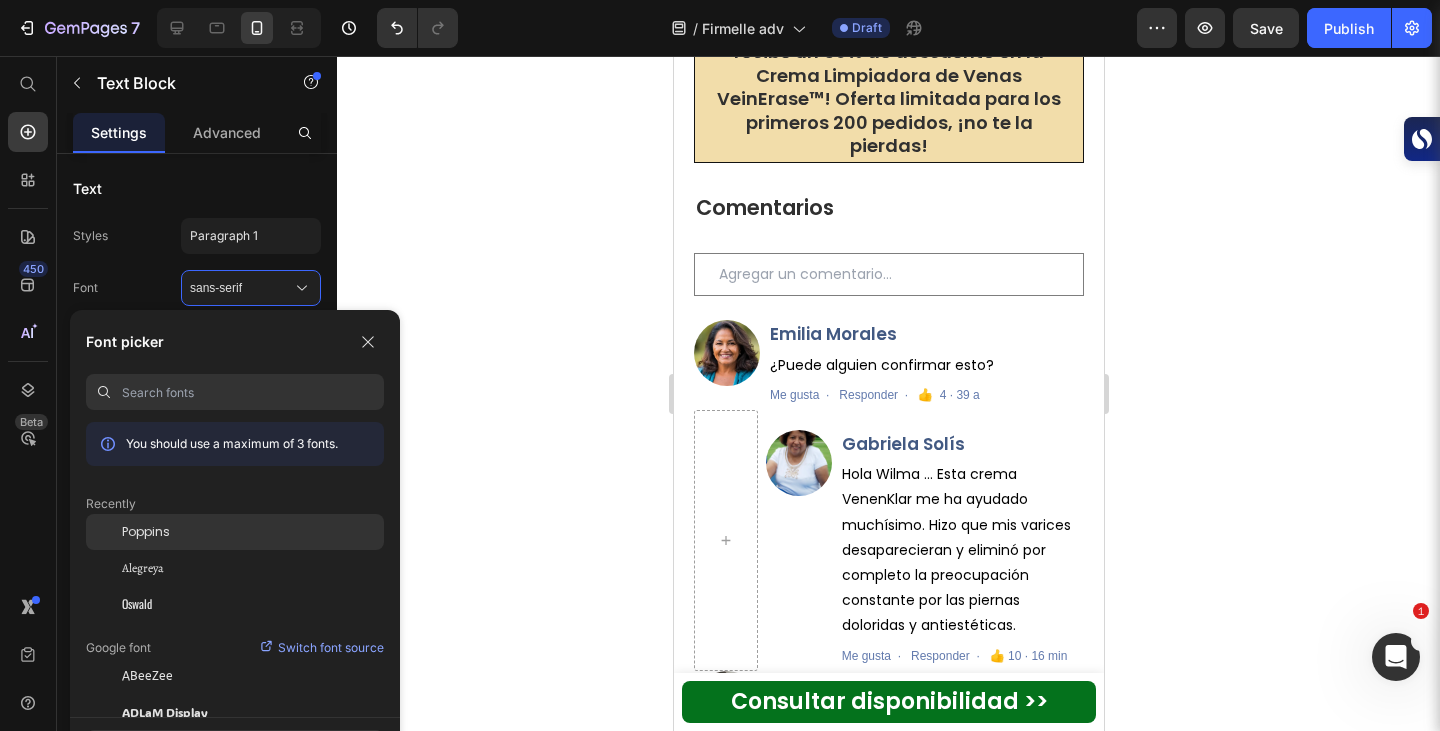 click on "Poppins" 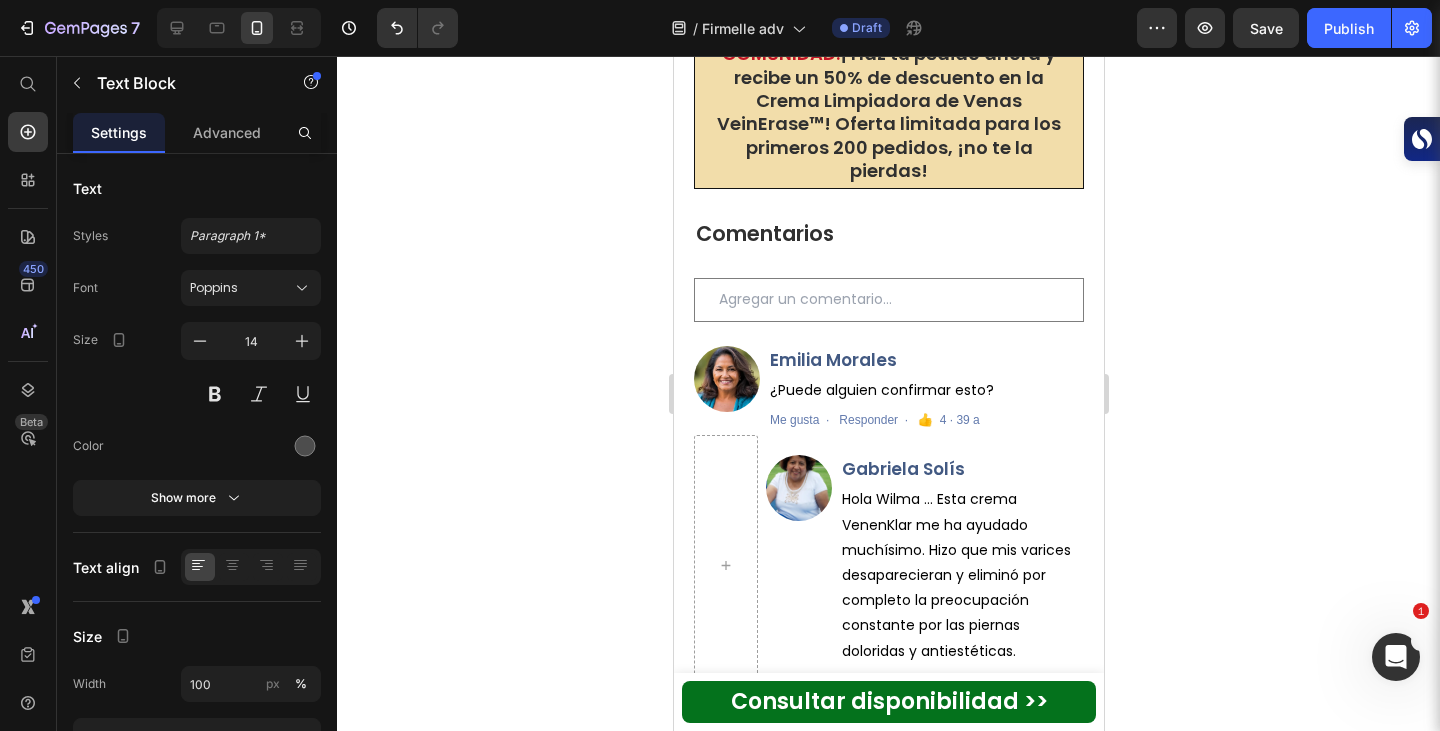 click on "¿El fabricante de su producto cuenta con certificación cGMP?" at bounding box center [912, -722] 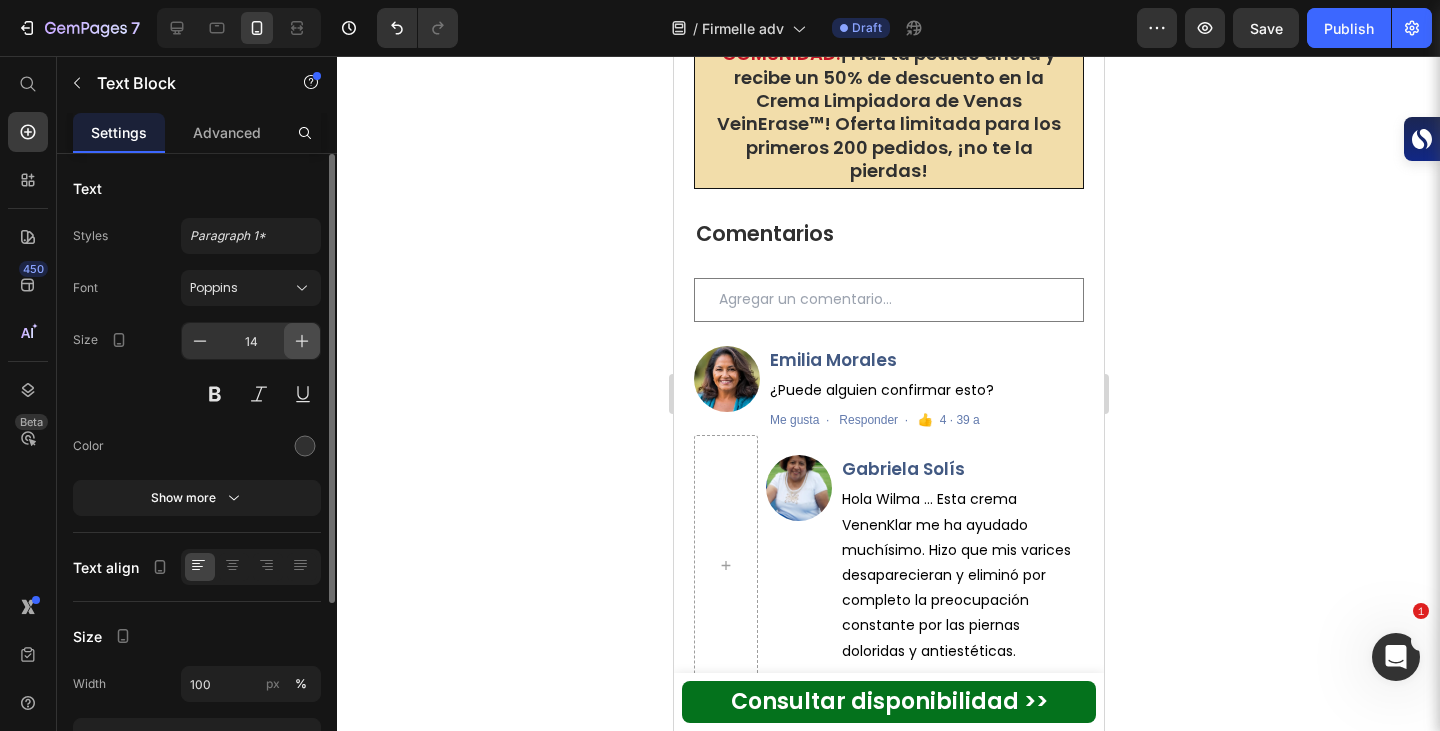 click 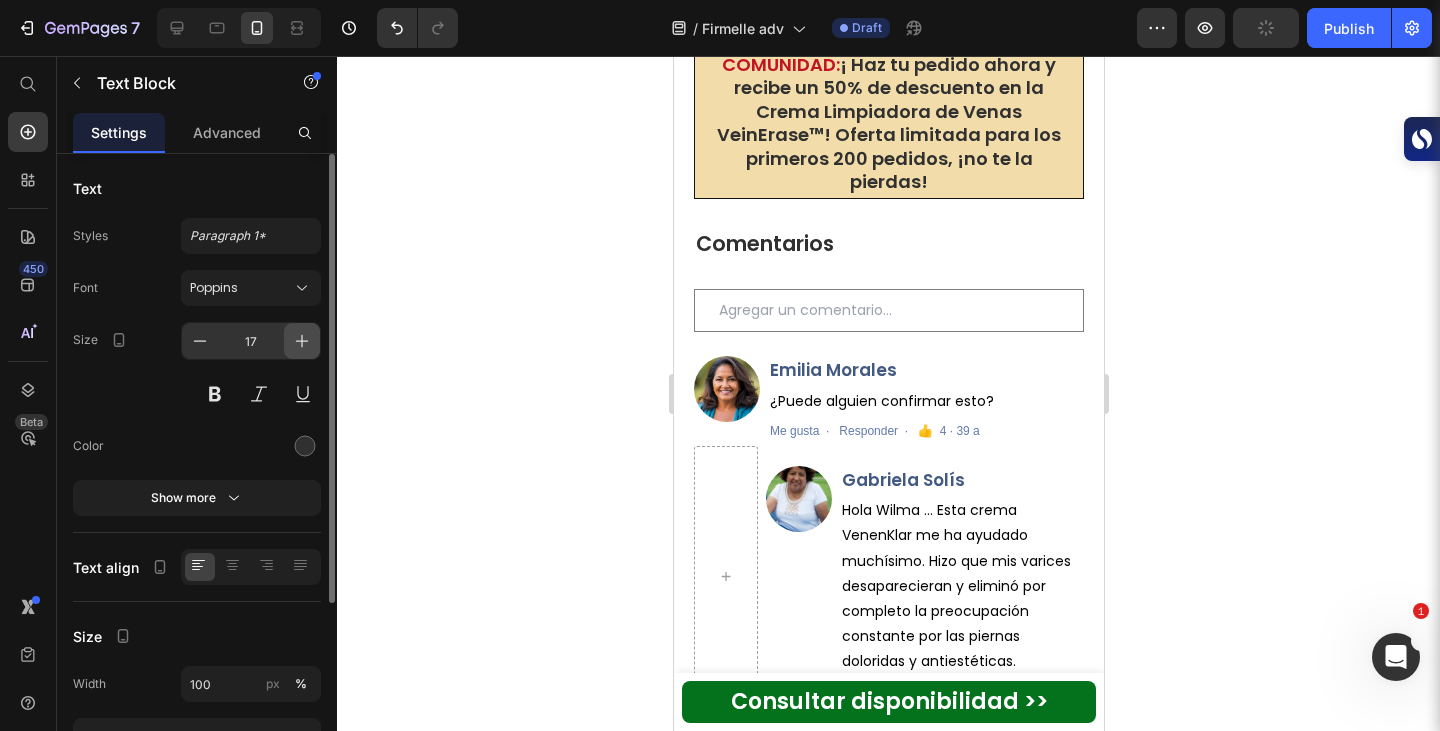 click 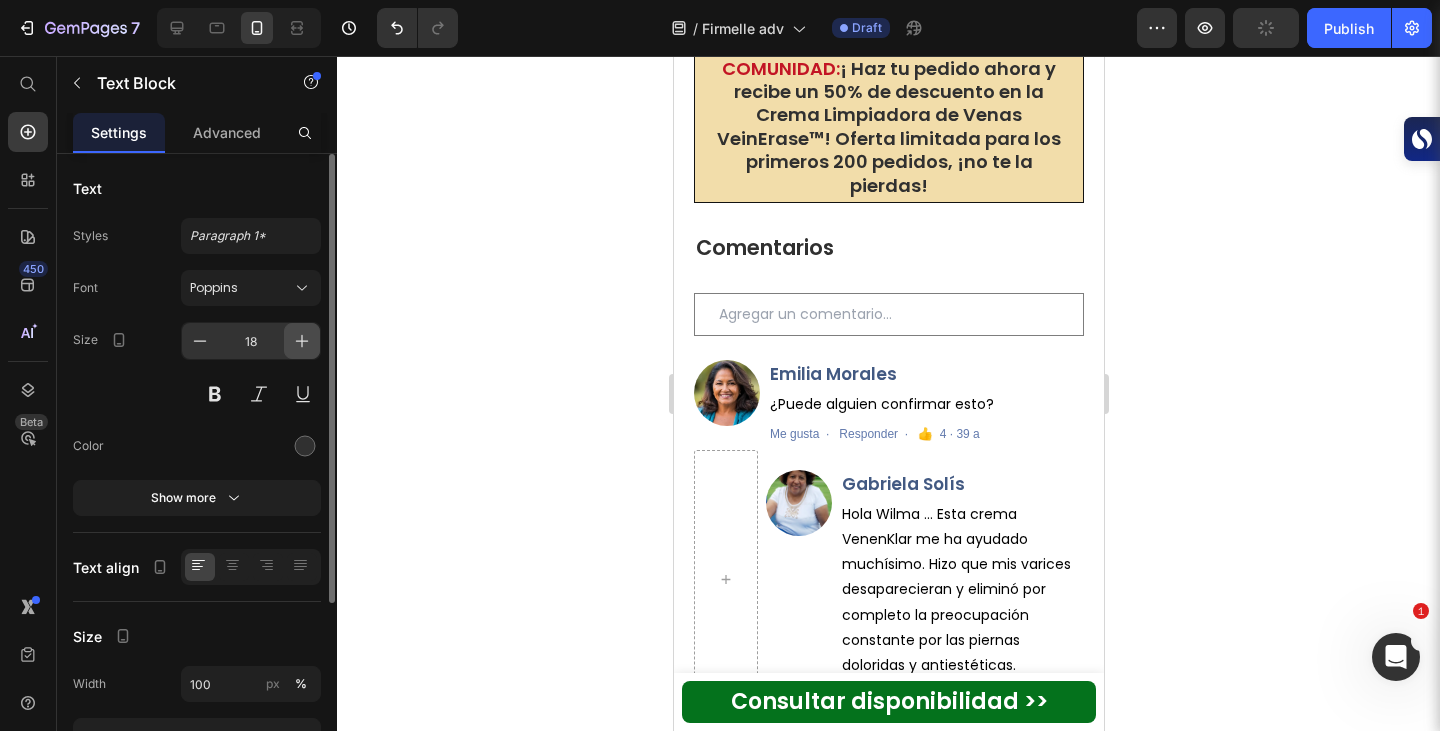 click 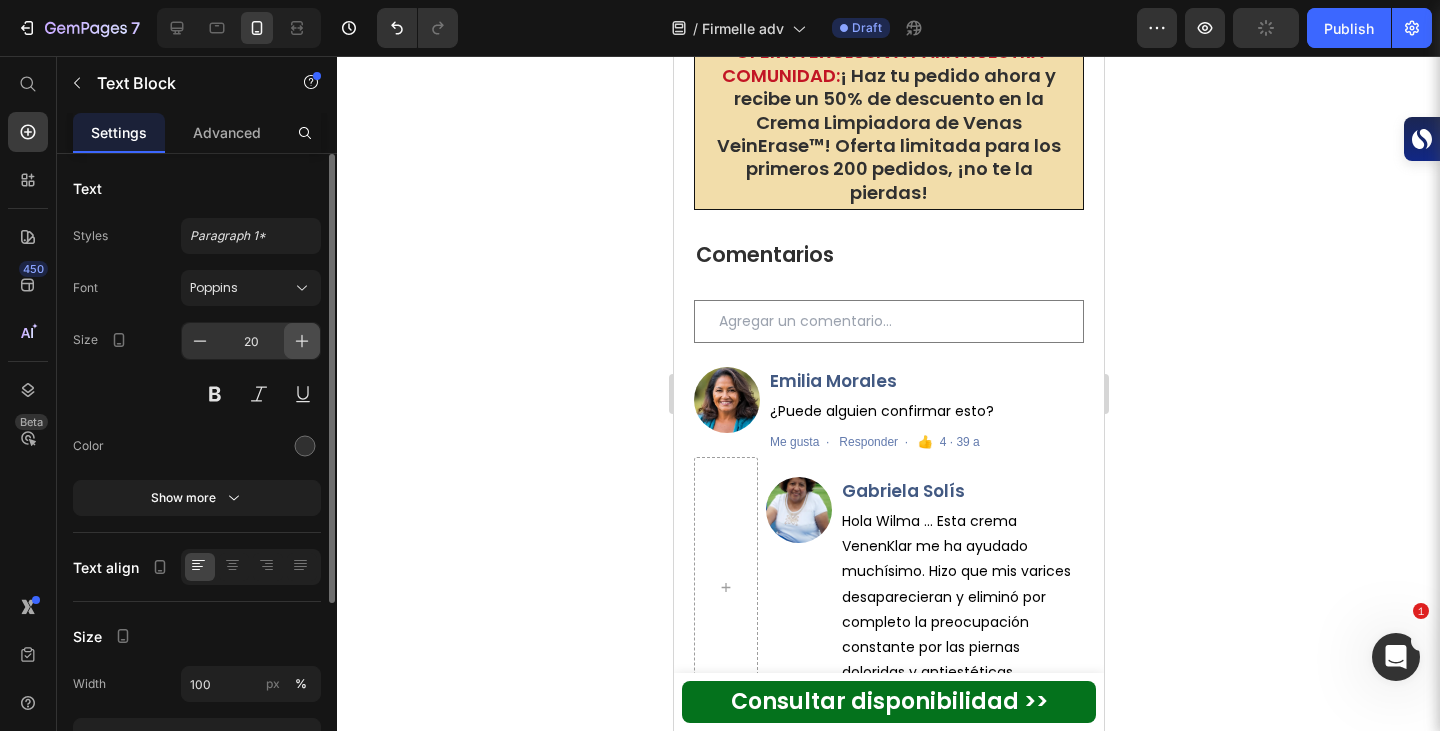 click 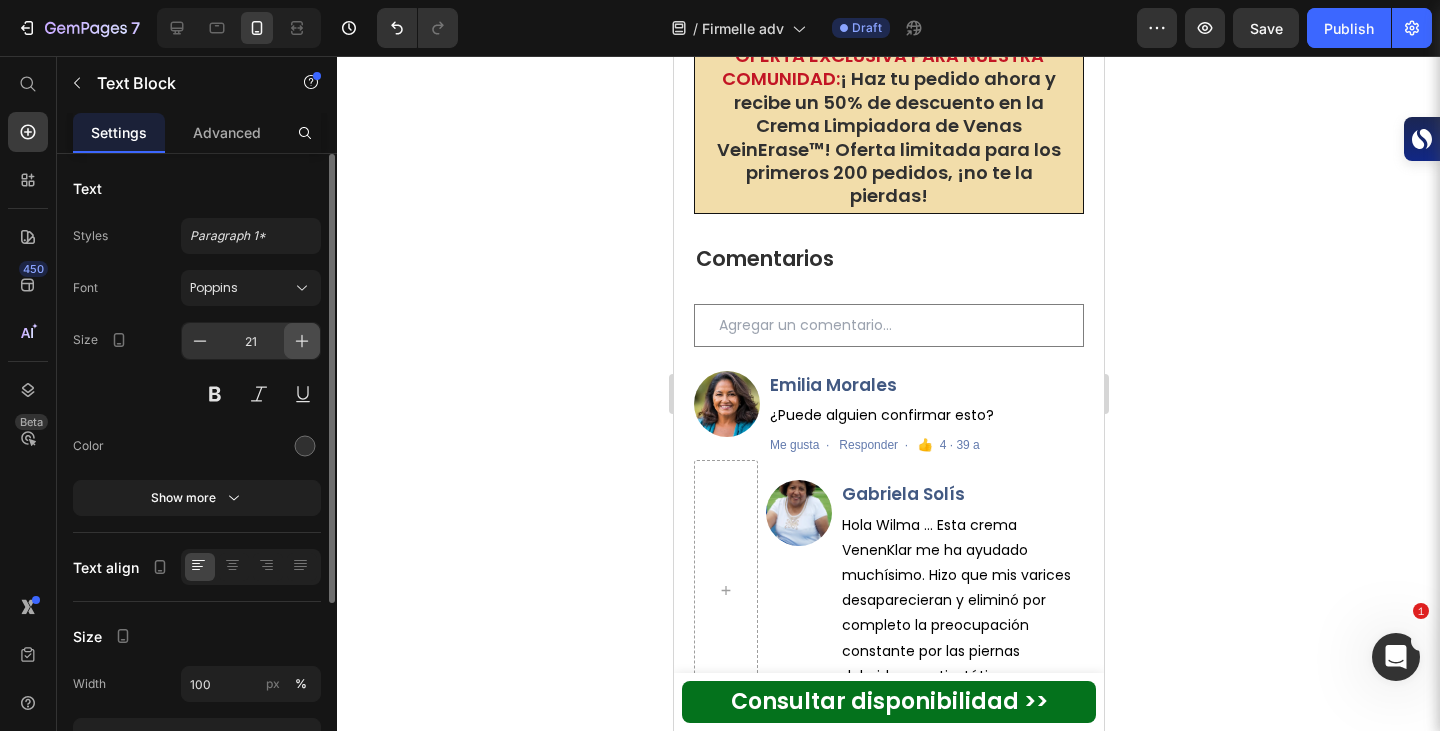 click 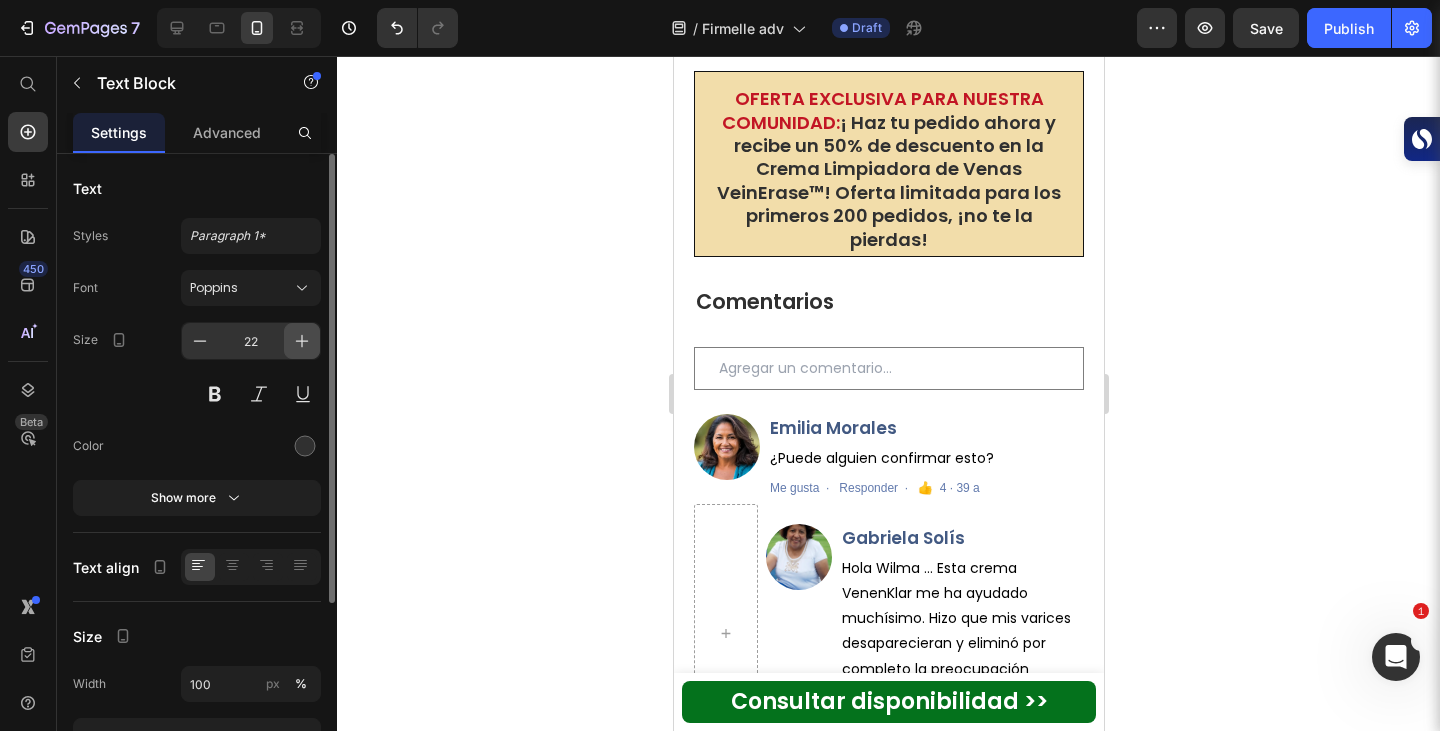 click 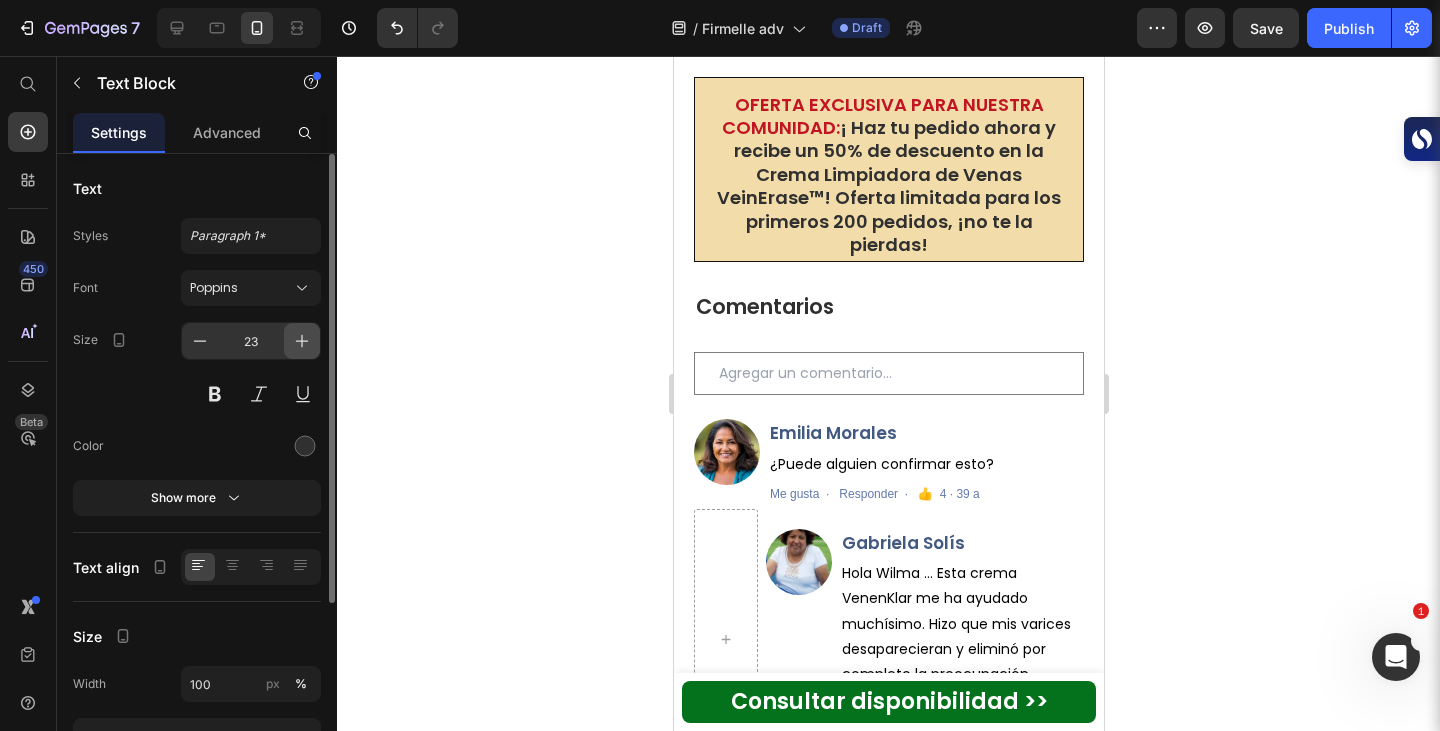 click 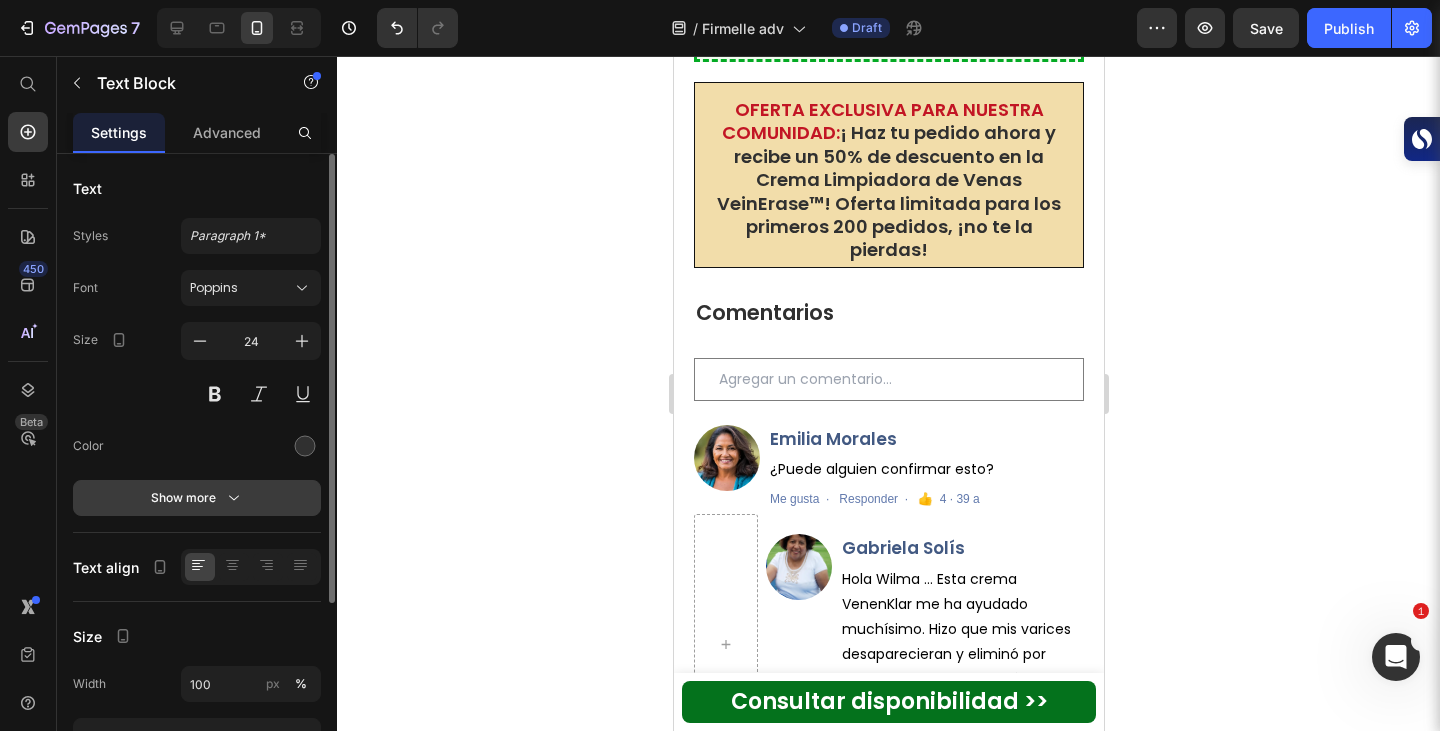 click on "Show more" at bounding box center (197, 498) 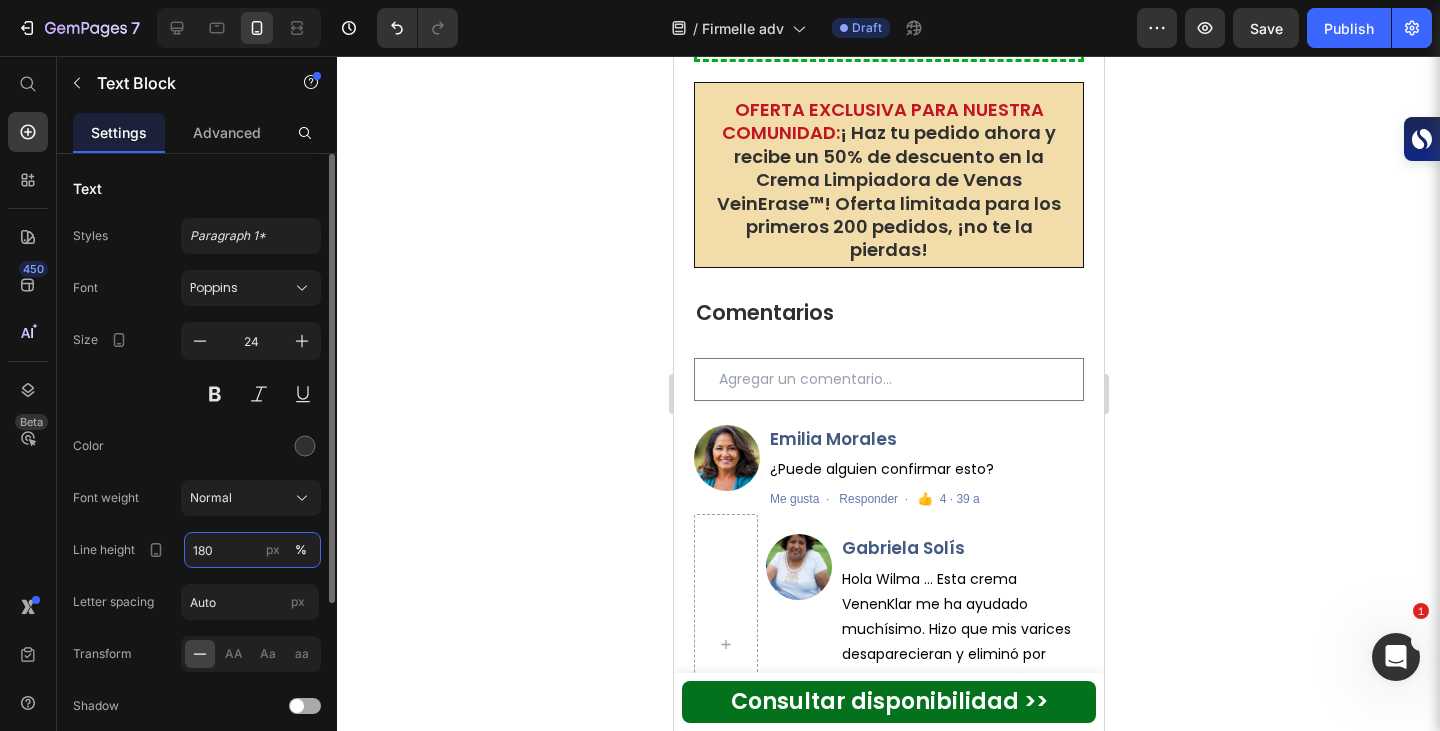 click on "180" at bounding box center (252, 550) 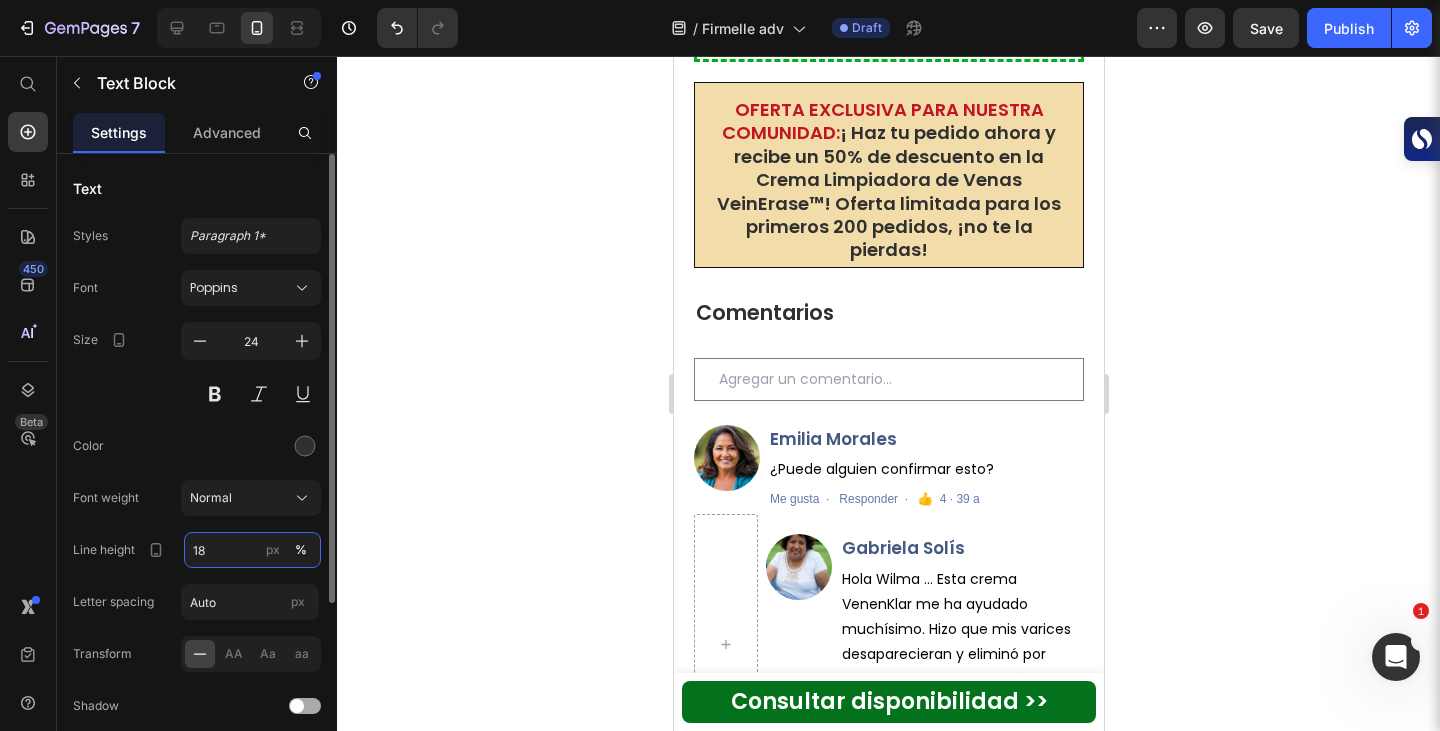 type on "1" 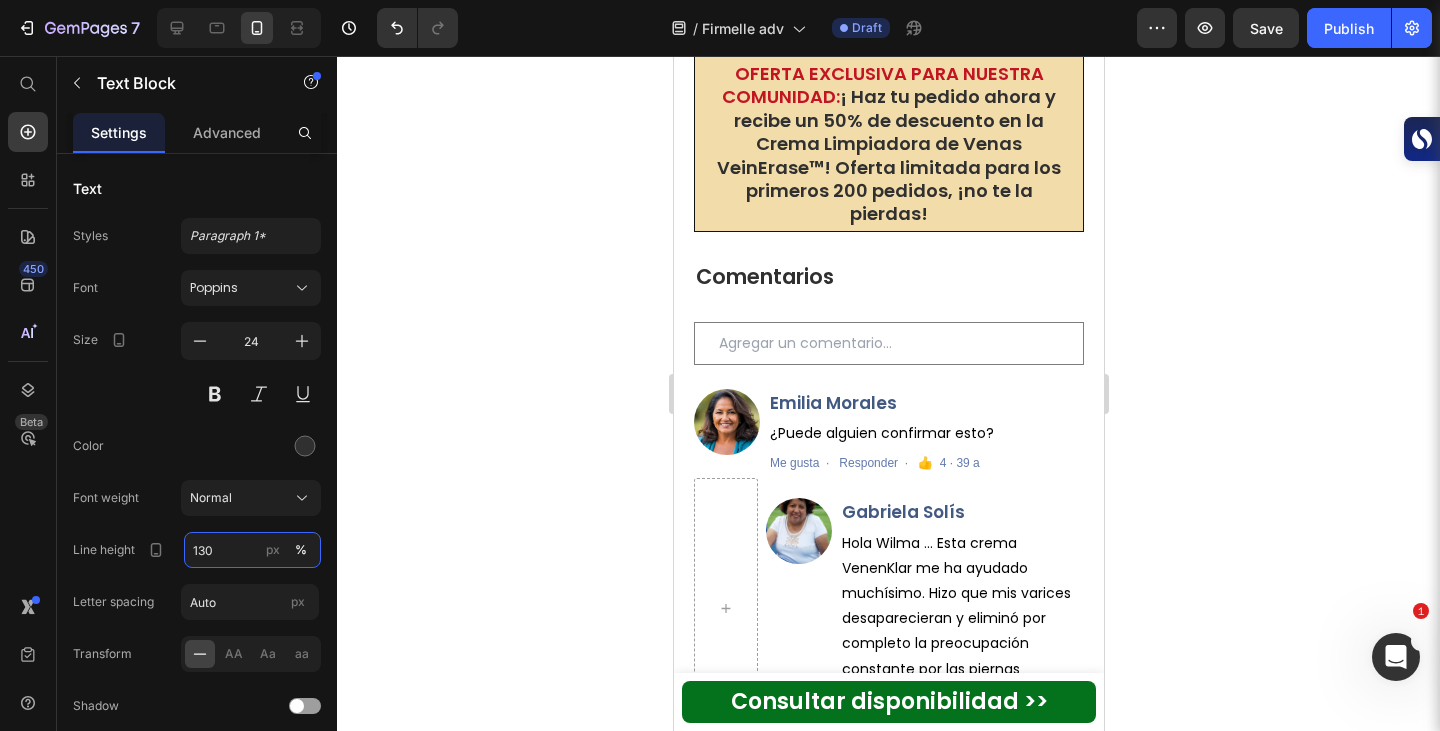 type on "130" 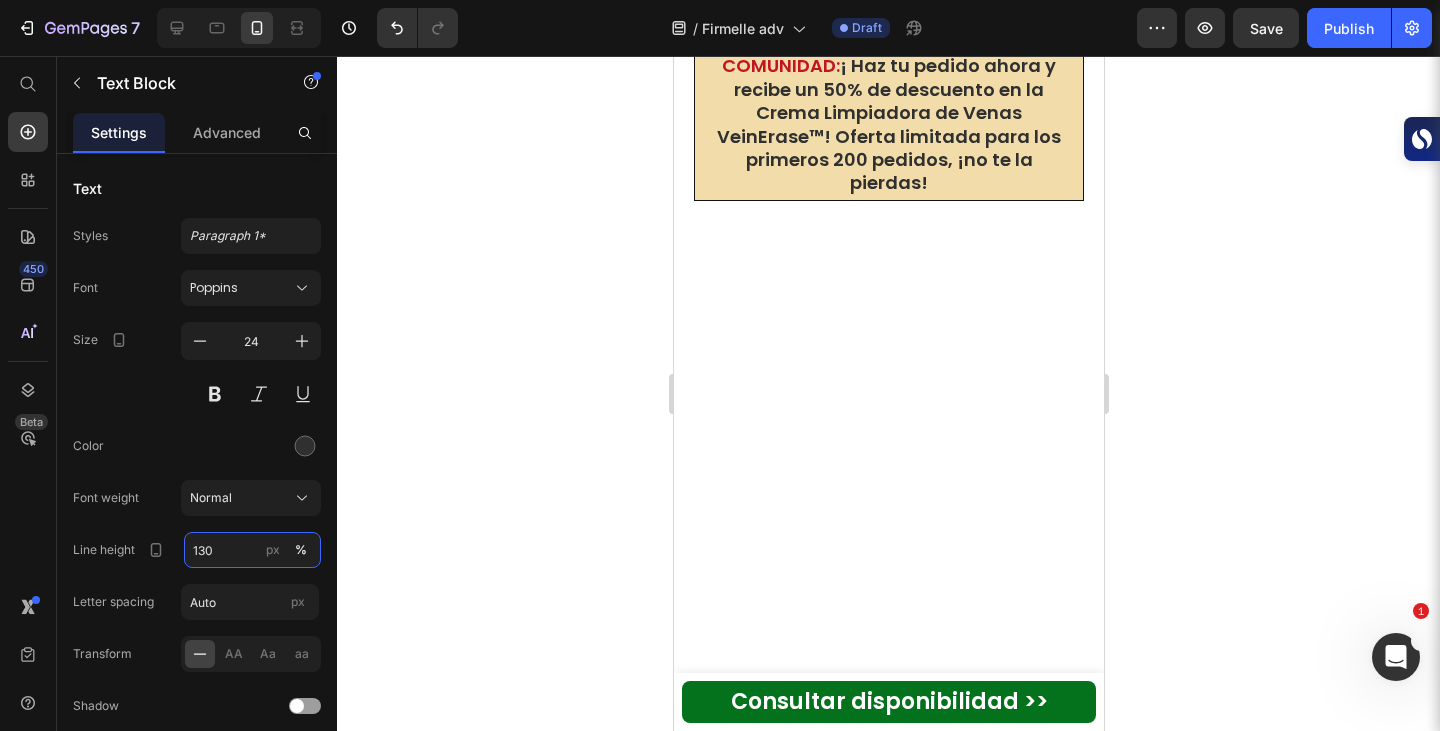 scroll, scrollTop: 6475, scrollLeft: 0, axis: vertical 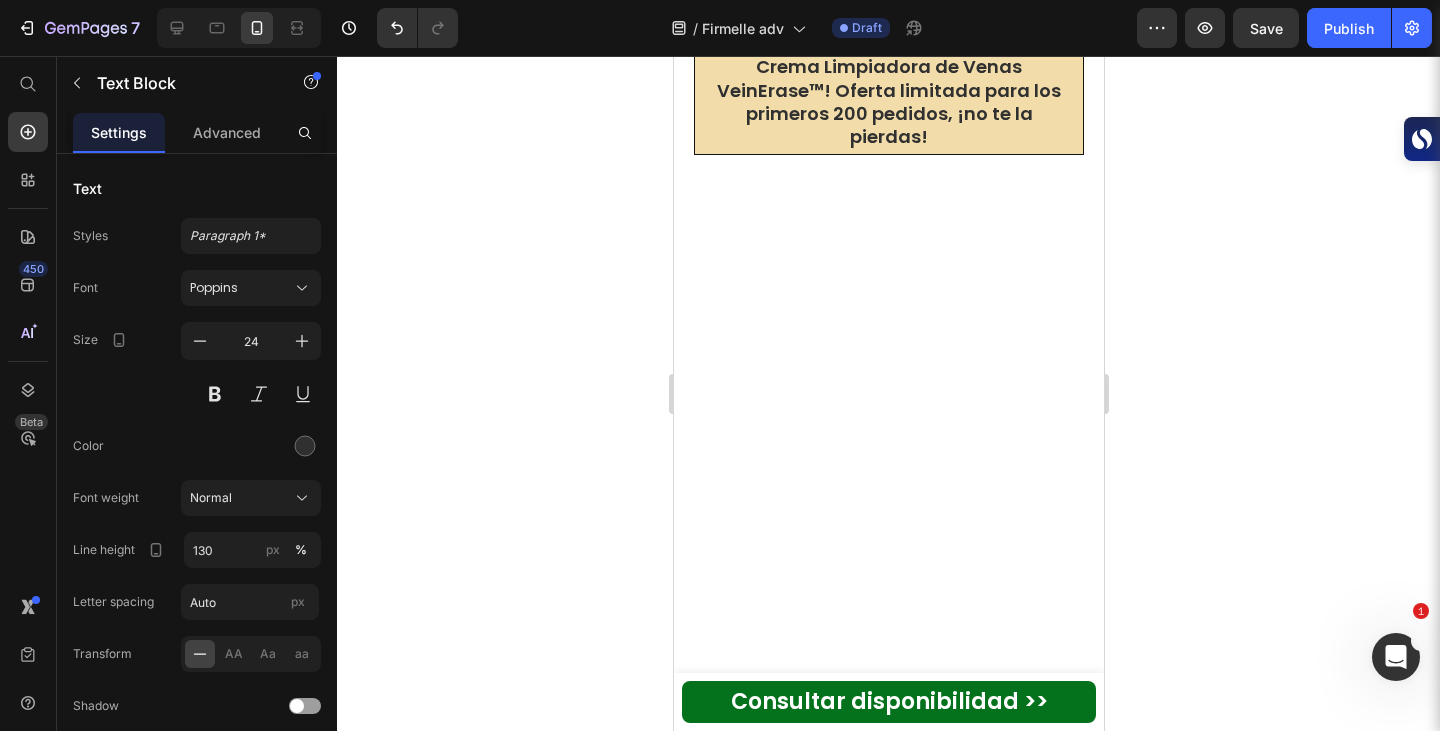 click on "Lorem ipsum dolor sit amet, consectetur adipiscing elit, sed do eiusmod tempor incididunt ut labore et dolore magna aliqua. Ut enim ad minim veniam, quis nostrud exercitation ullamco laboris nisi ut aliquip ex ea commodo consequat." at bounding box center (912, -651) 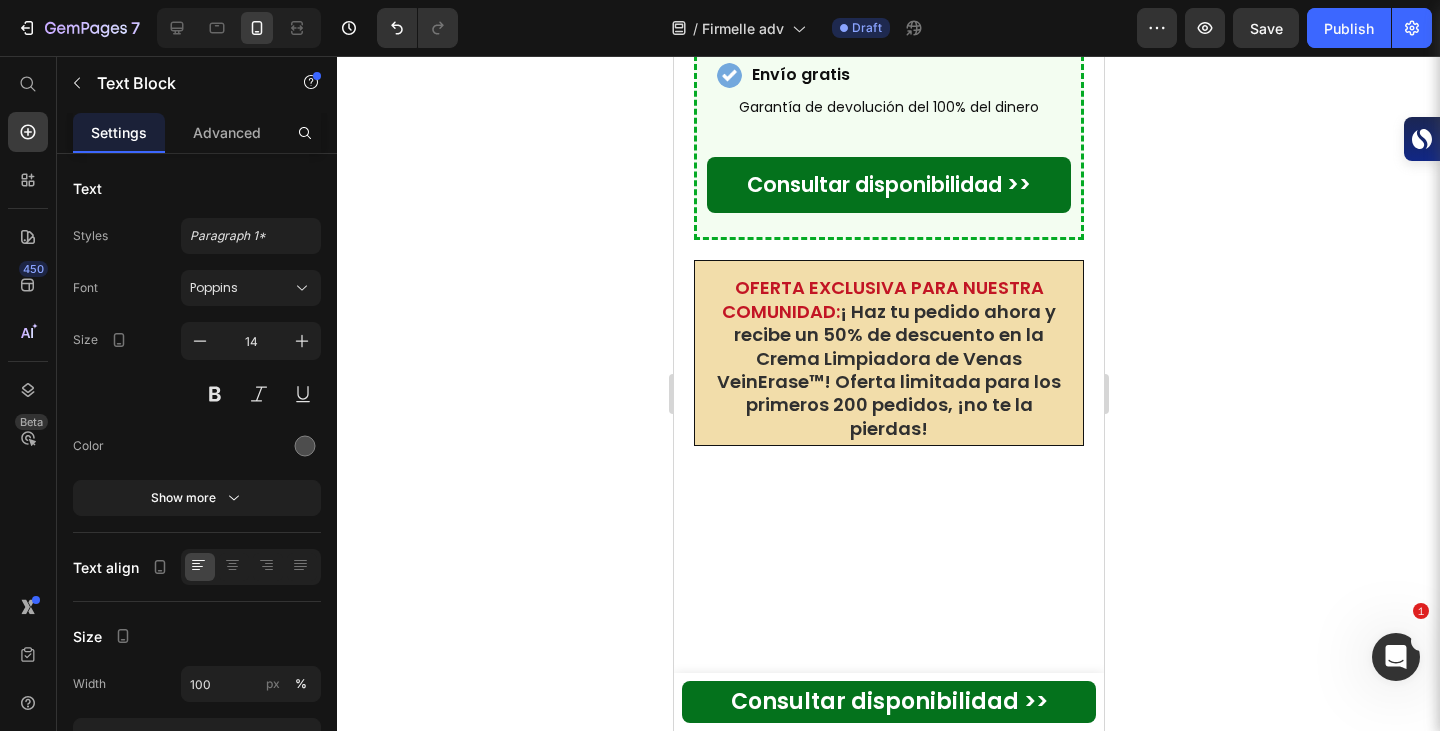 scroll, scrollTop: 6595, scrollLeft: 0, axis: vertical 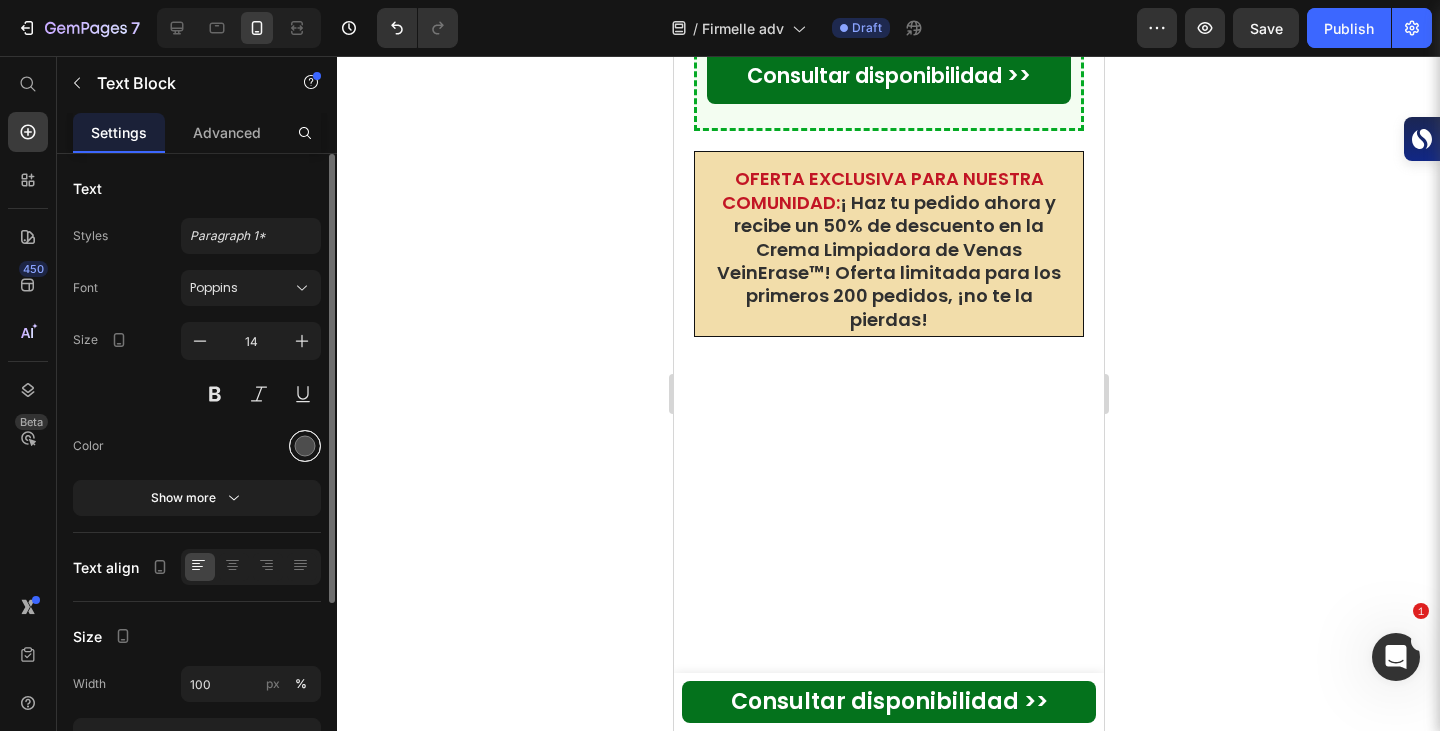 click at bounding box center [305, 446] 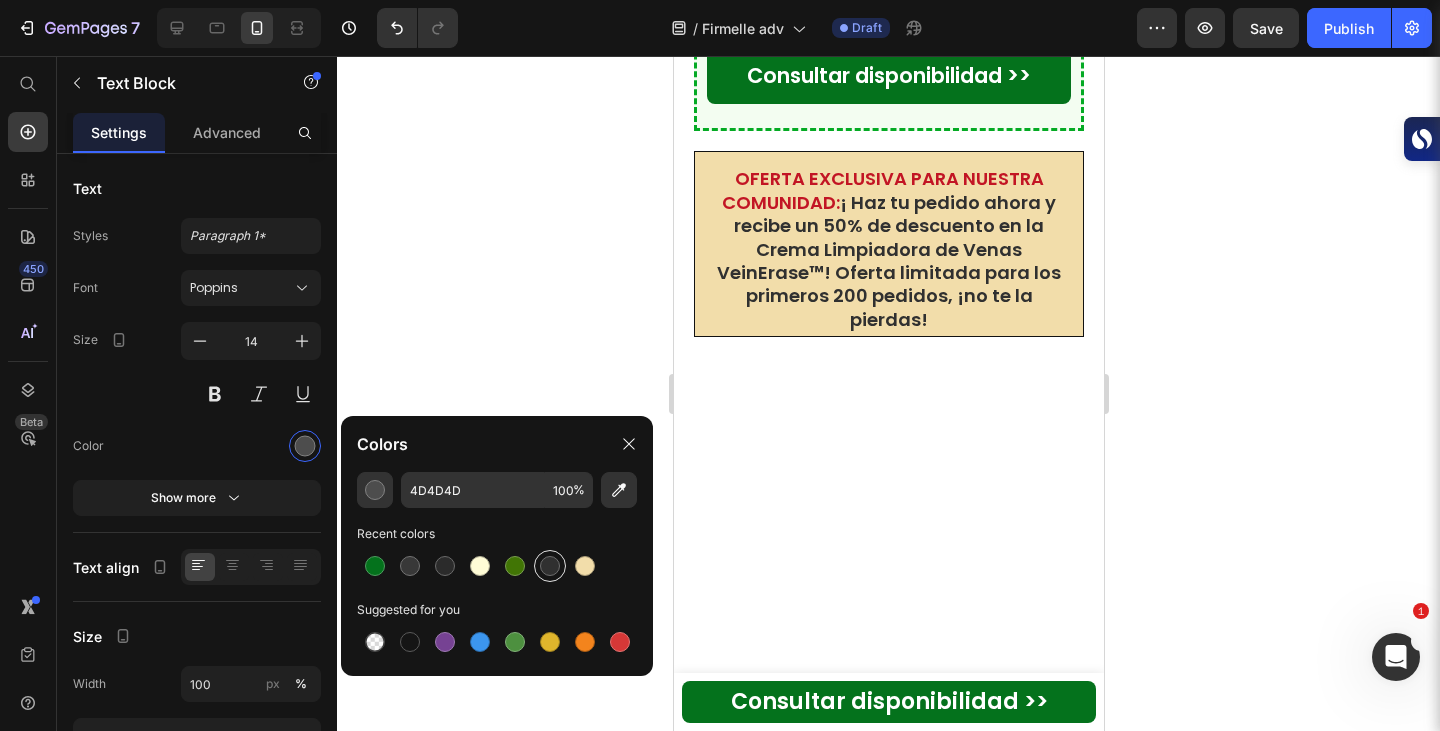 click at bounding box center [550, 566] 